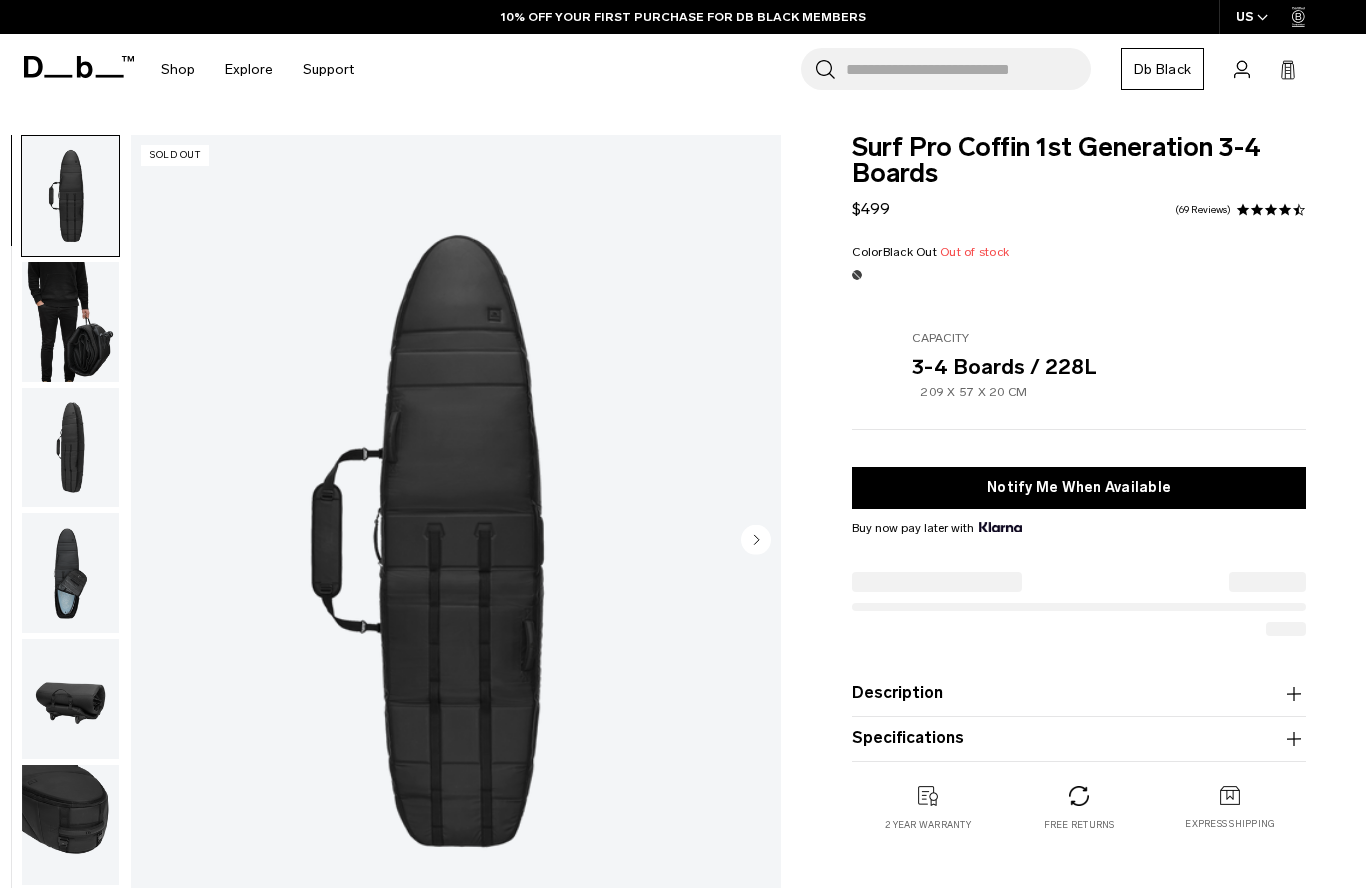 scroll, scrollTop: 0, scrollLeft: 0, axis: both 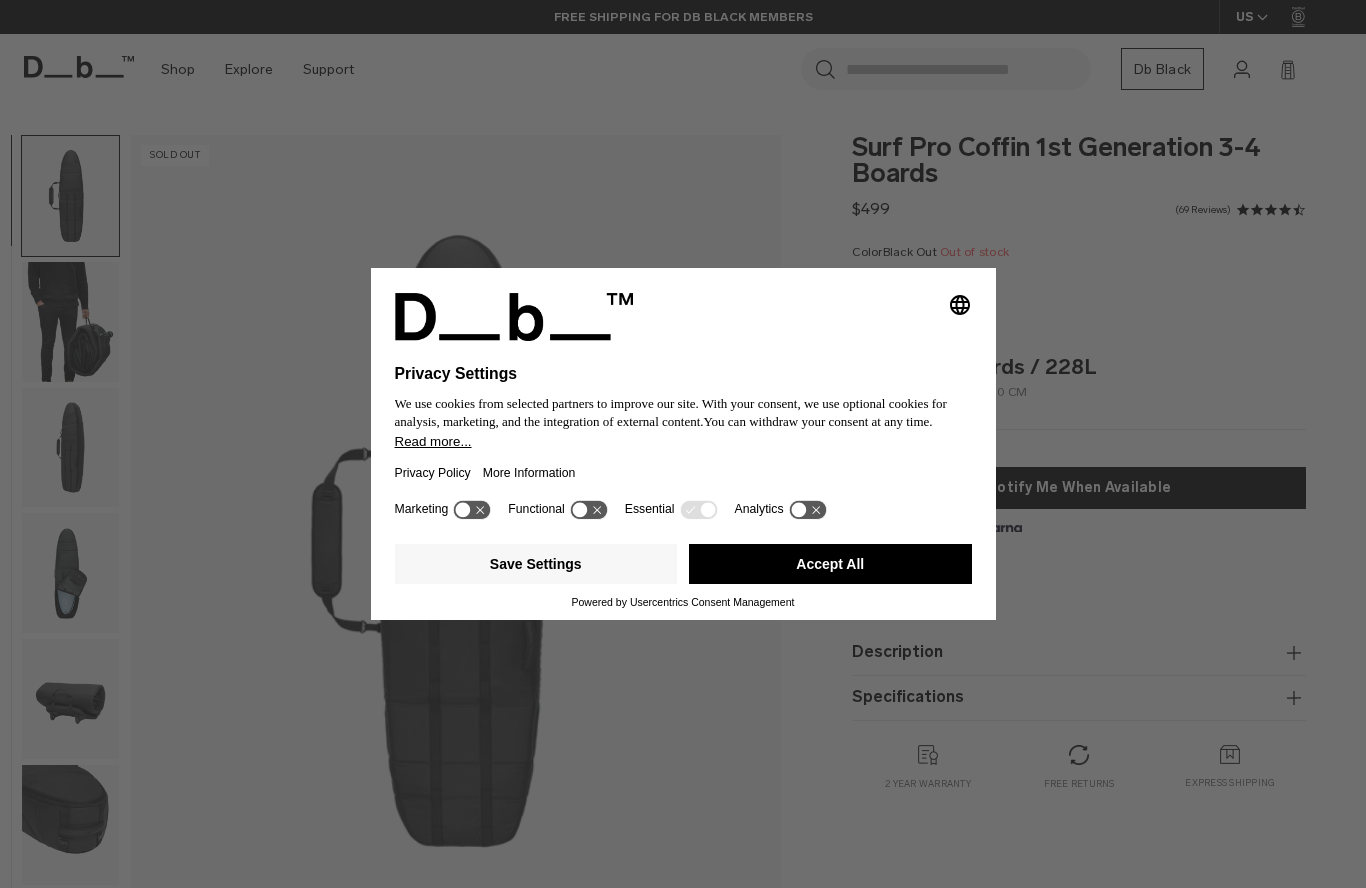 click on "Accept All" at bounding box center (830, 564) 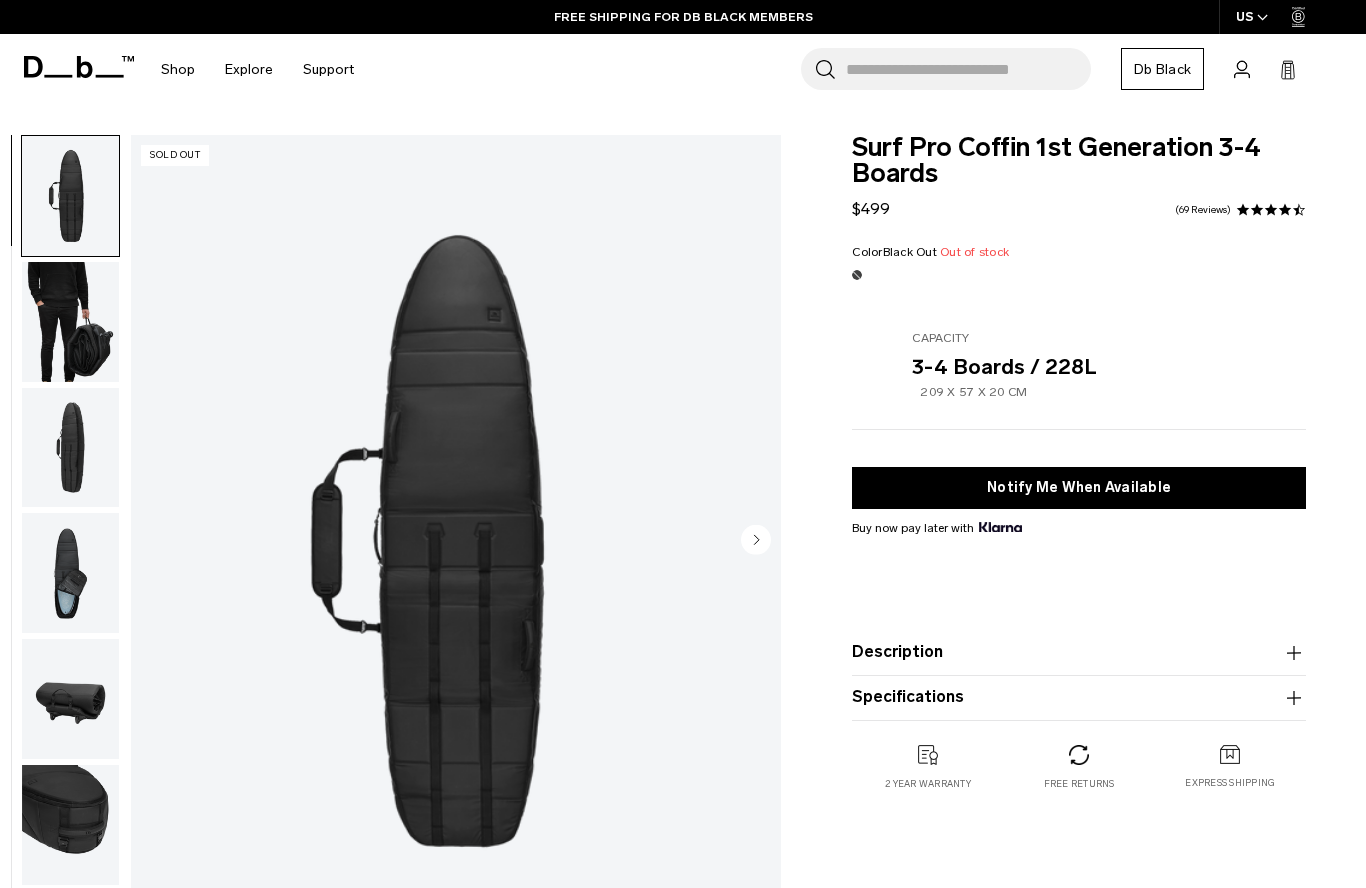 scroll, scrollTop: 0, scrollLeft: 0, axis: both 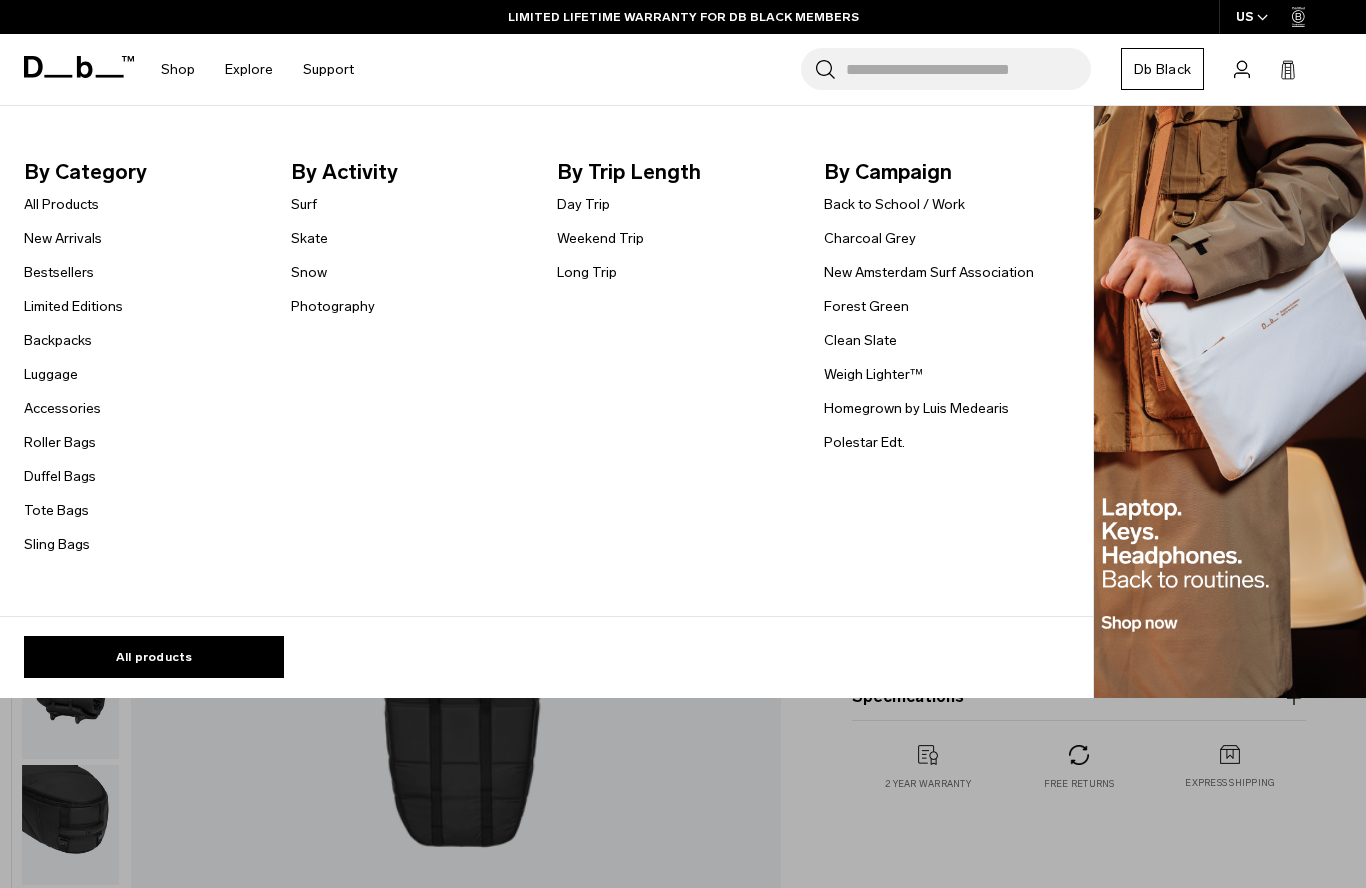 click on "Surf" at bounding box center [304, 204] 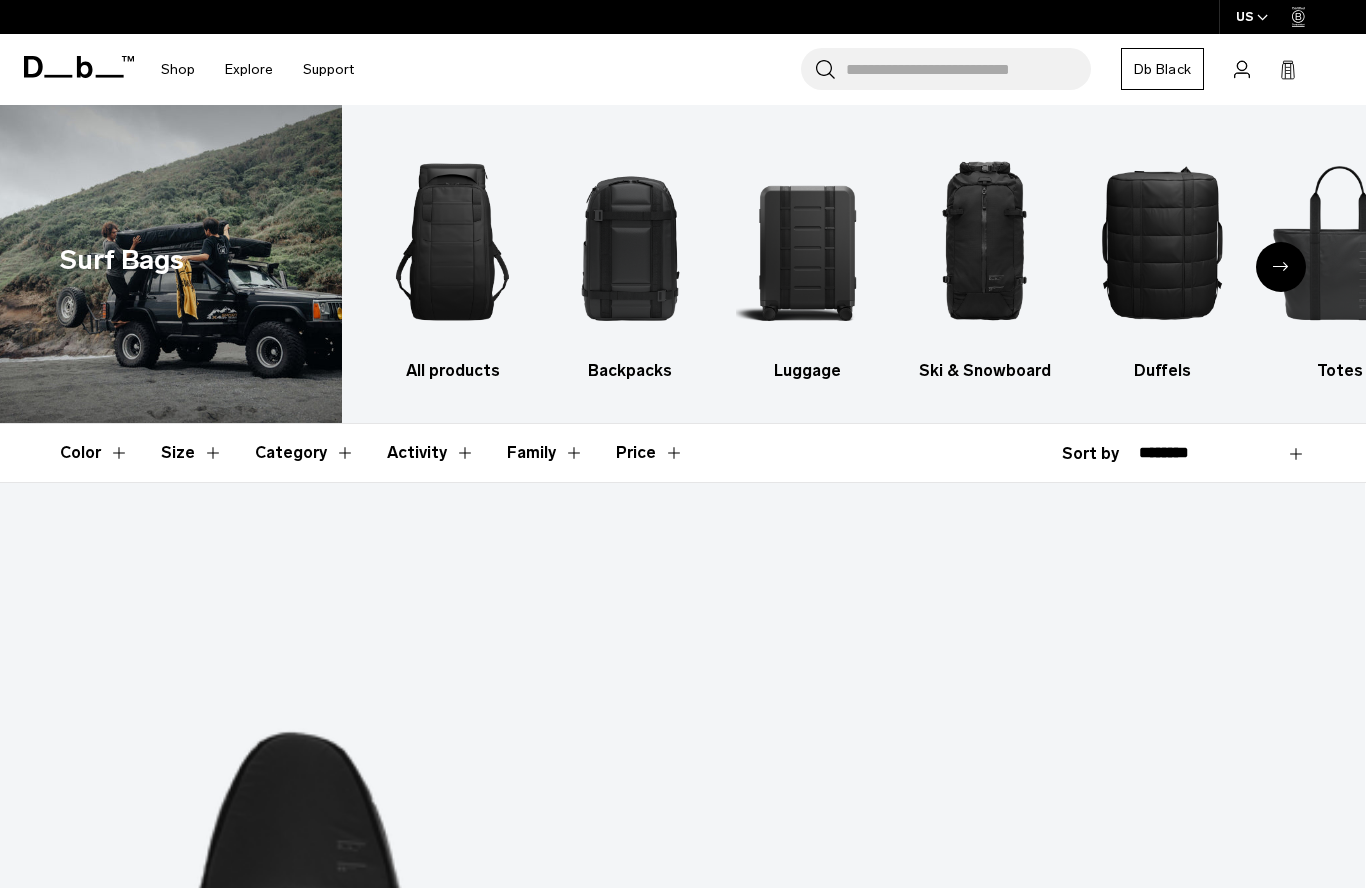 scroll, scrollTop: 0, scrollLeft: 0, axis: both 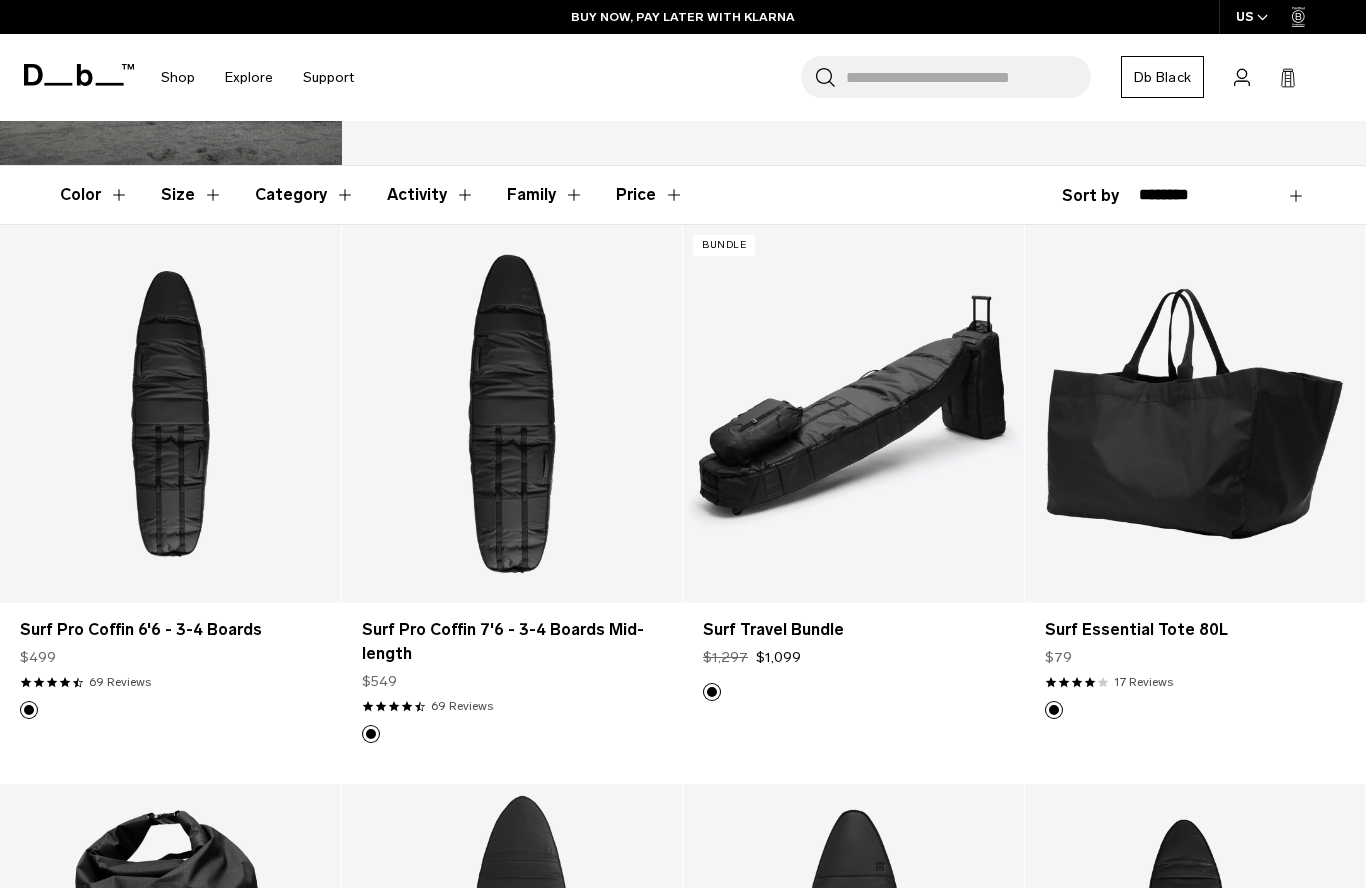 click on "Surf Pro Coffin 7'6 - 3-4 Boards Mid-length" at bounding box center (512, 642) 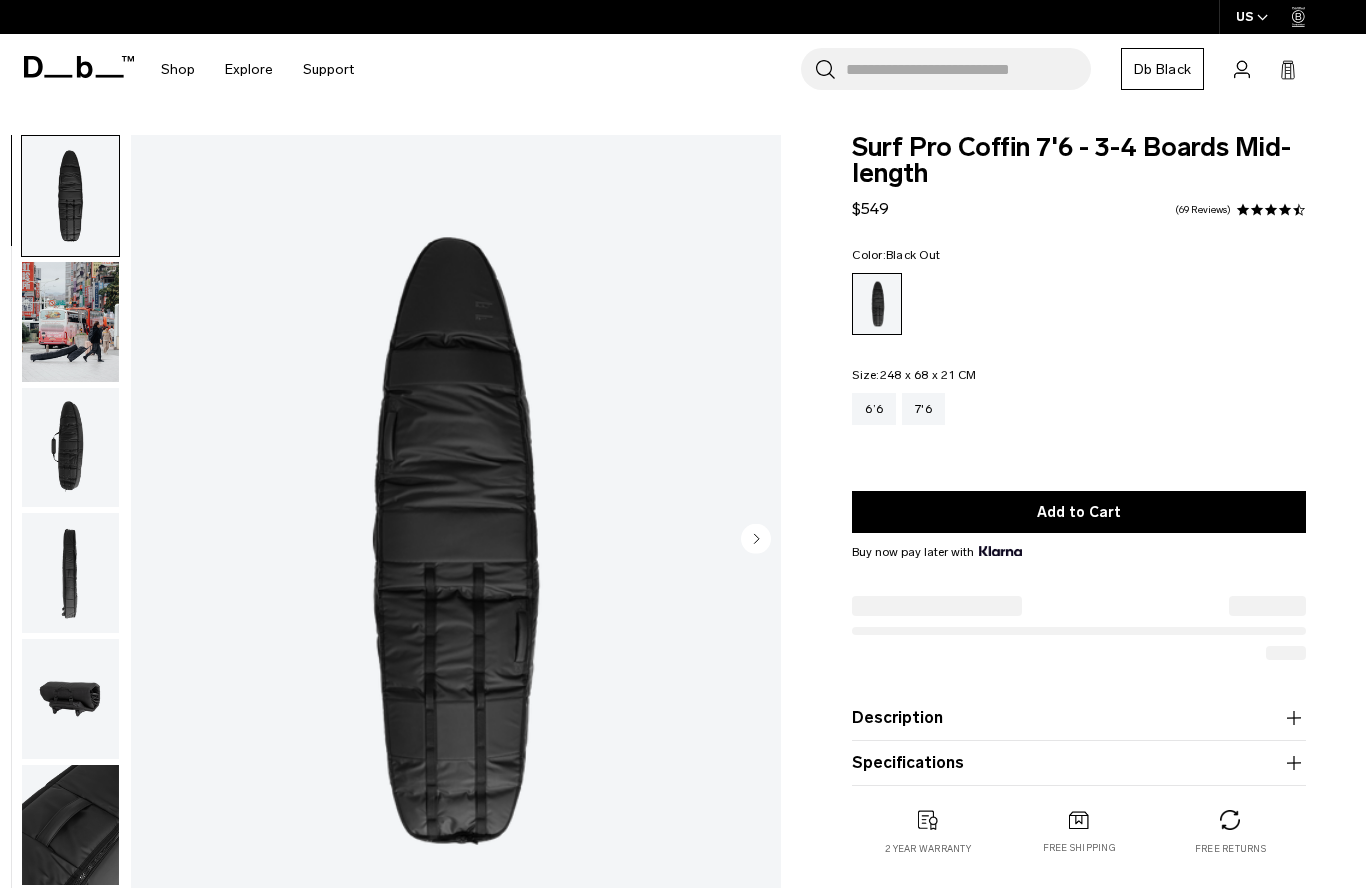 scroll, scrollTop: 0, scrollLeft: 0, axis: both 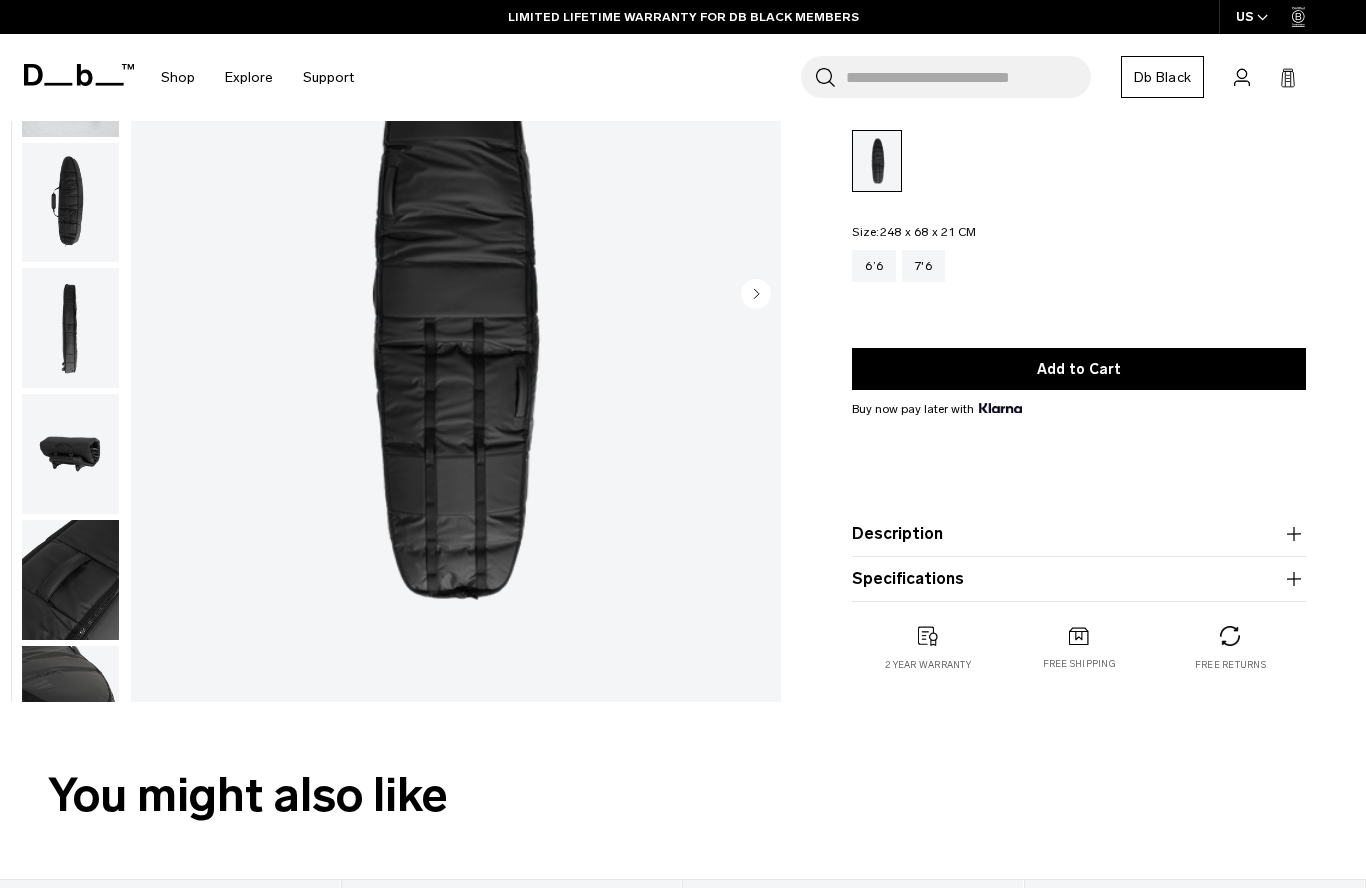 click on "Description" at bounding box center (1079, 534) 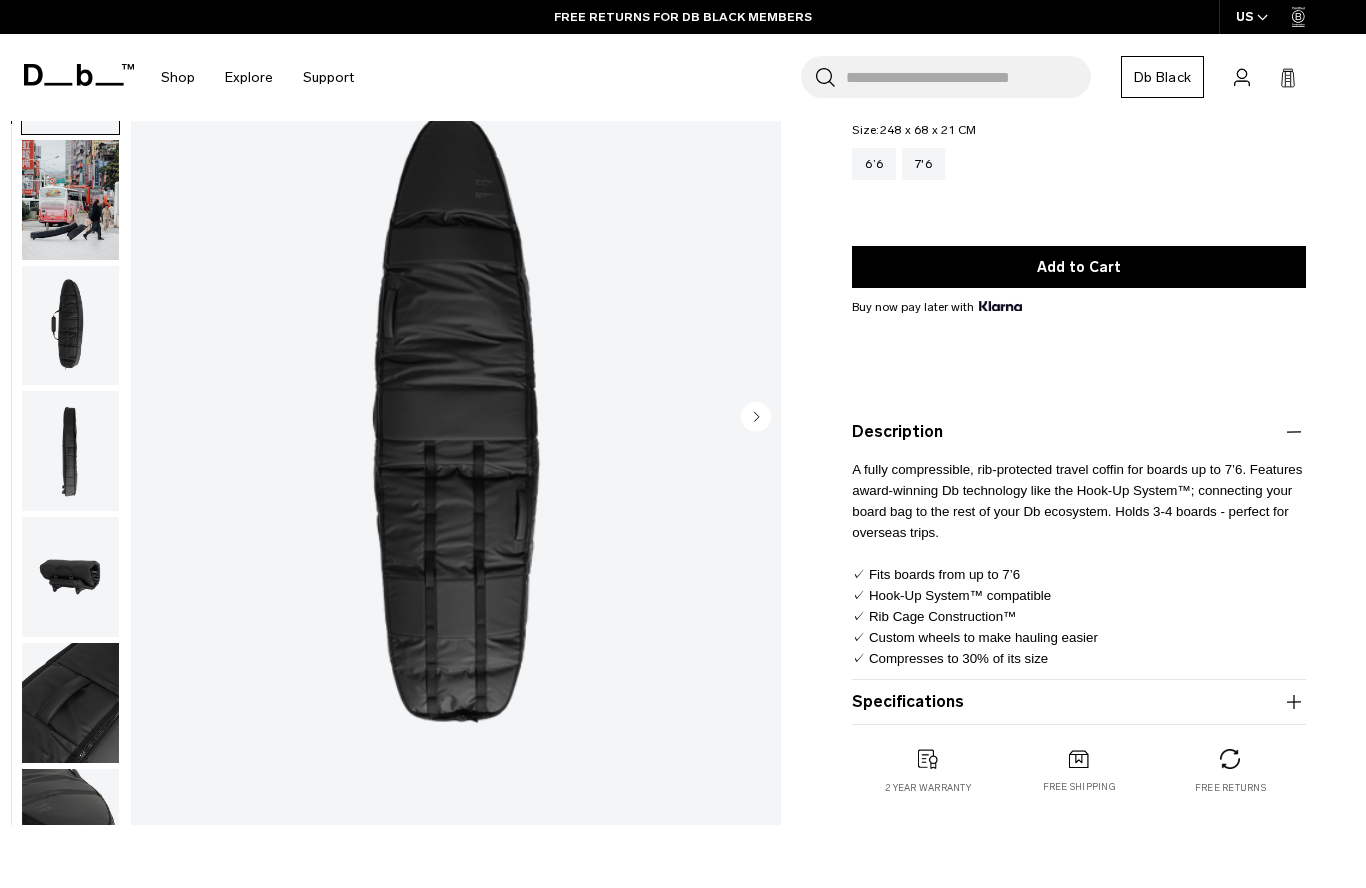 click on "Specifications" at bounding box center (1079, 702) 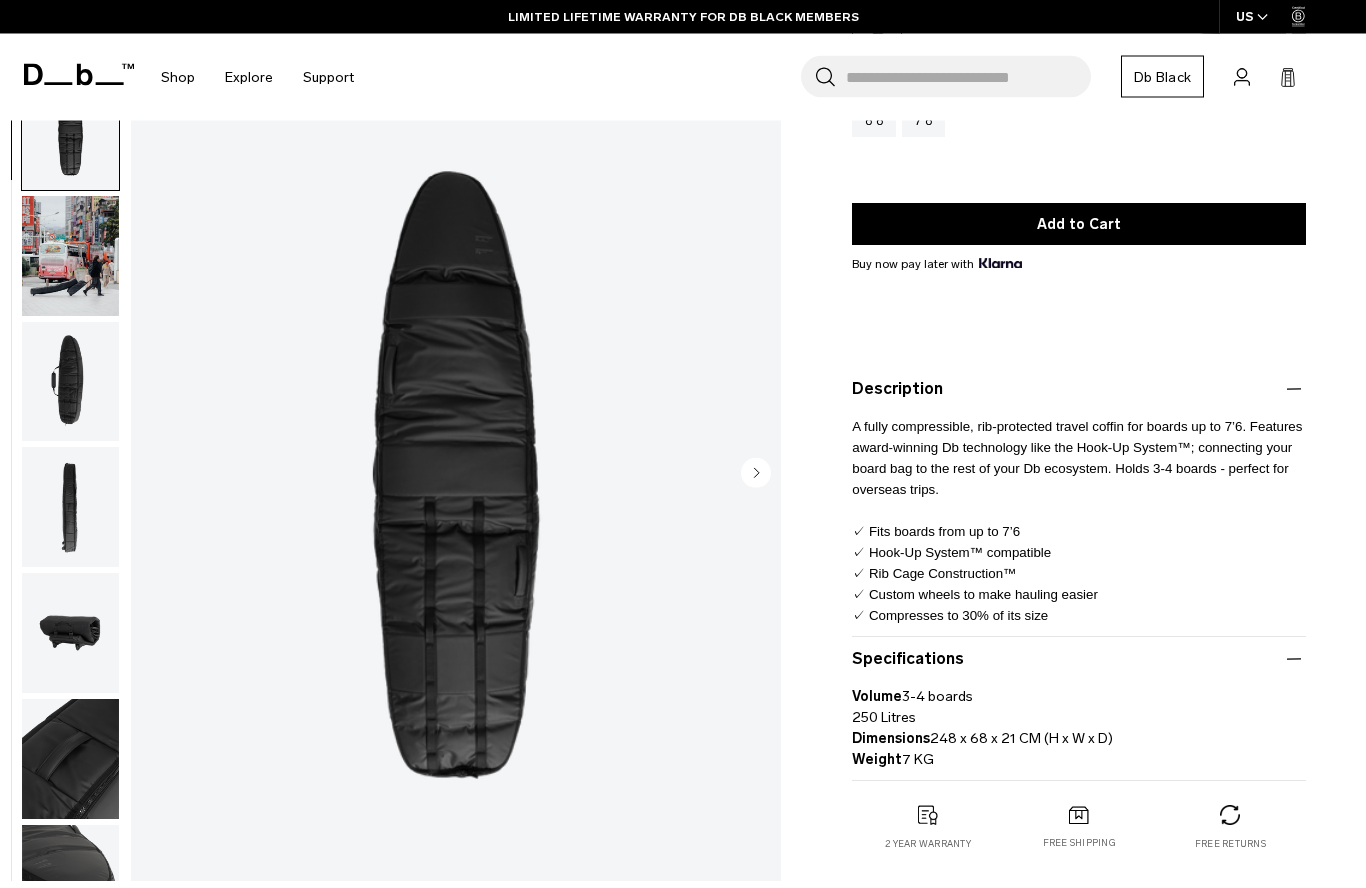 scroll, scrollTop: 288, scrollLeft: 0, axis: vertical 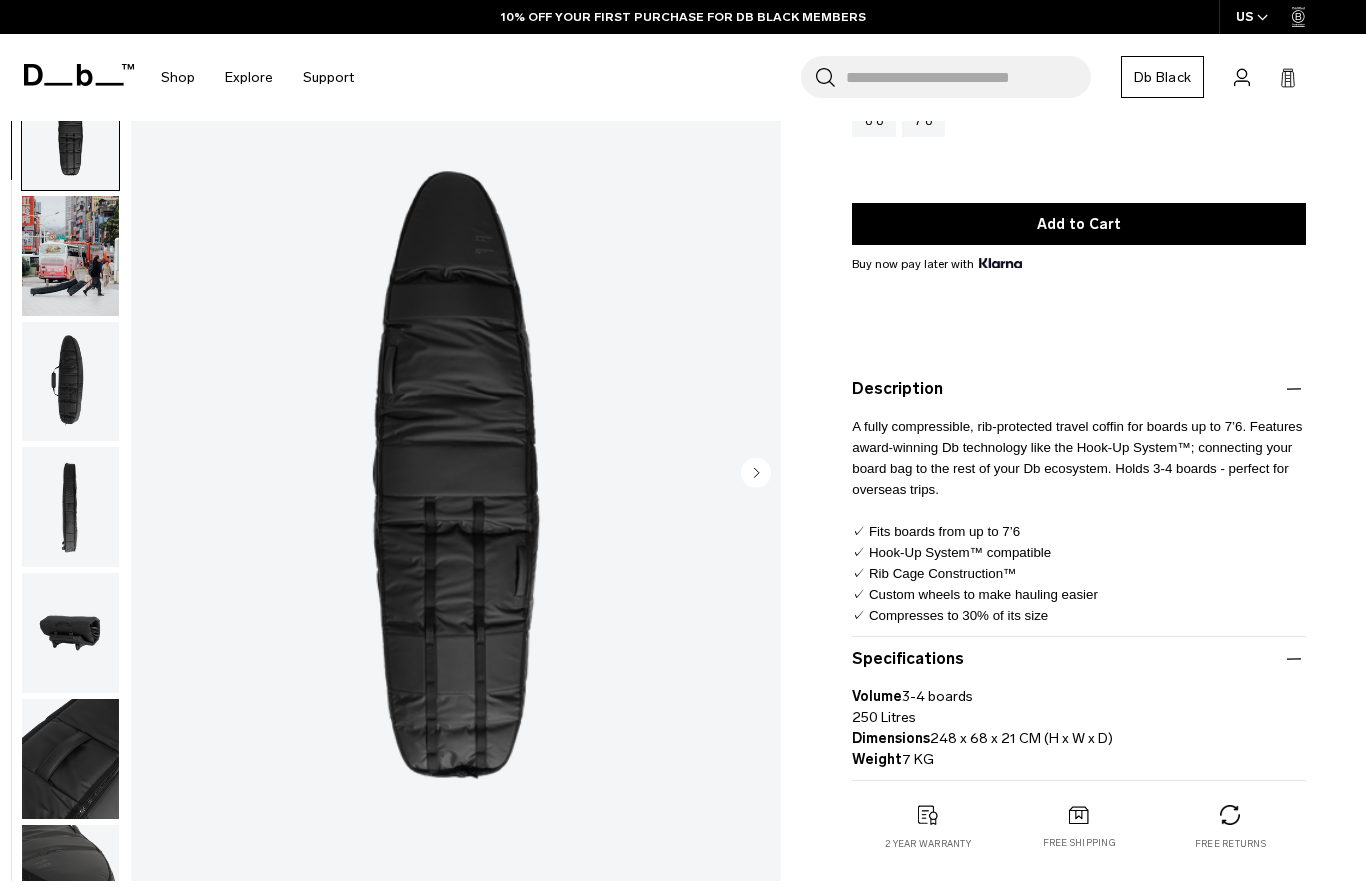 click at bounding box center (70, 256) 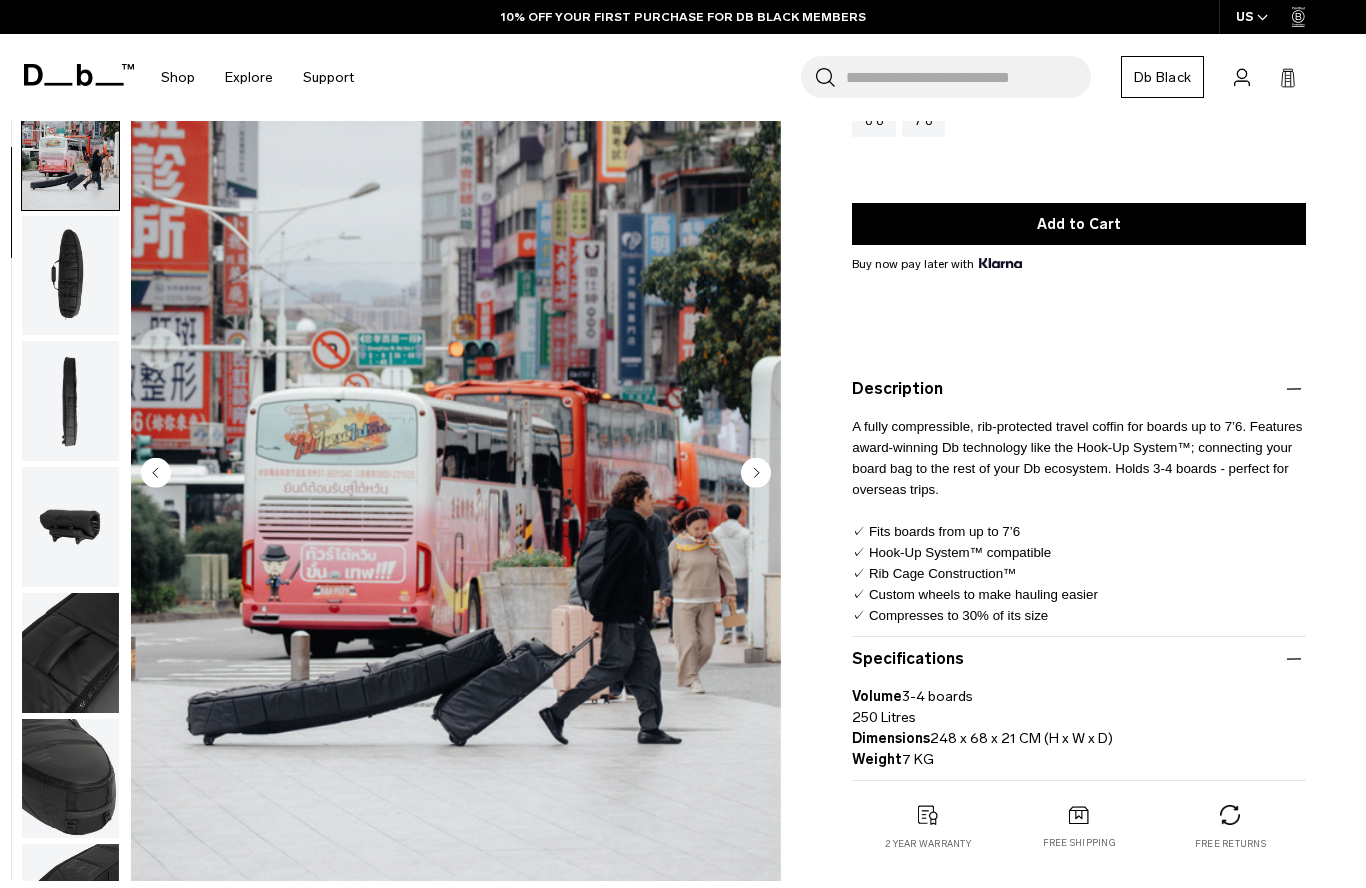 scroll, scrollTop: 127, scrollLeft: 0, axis: vertical 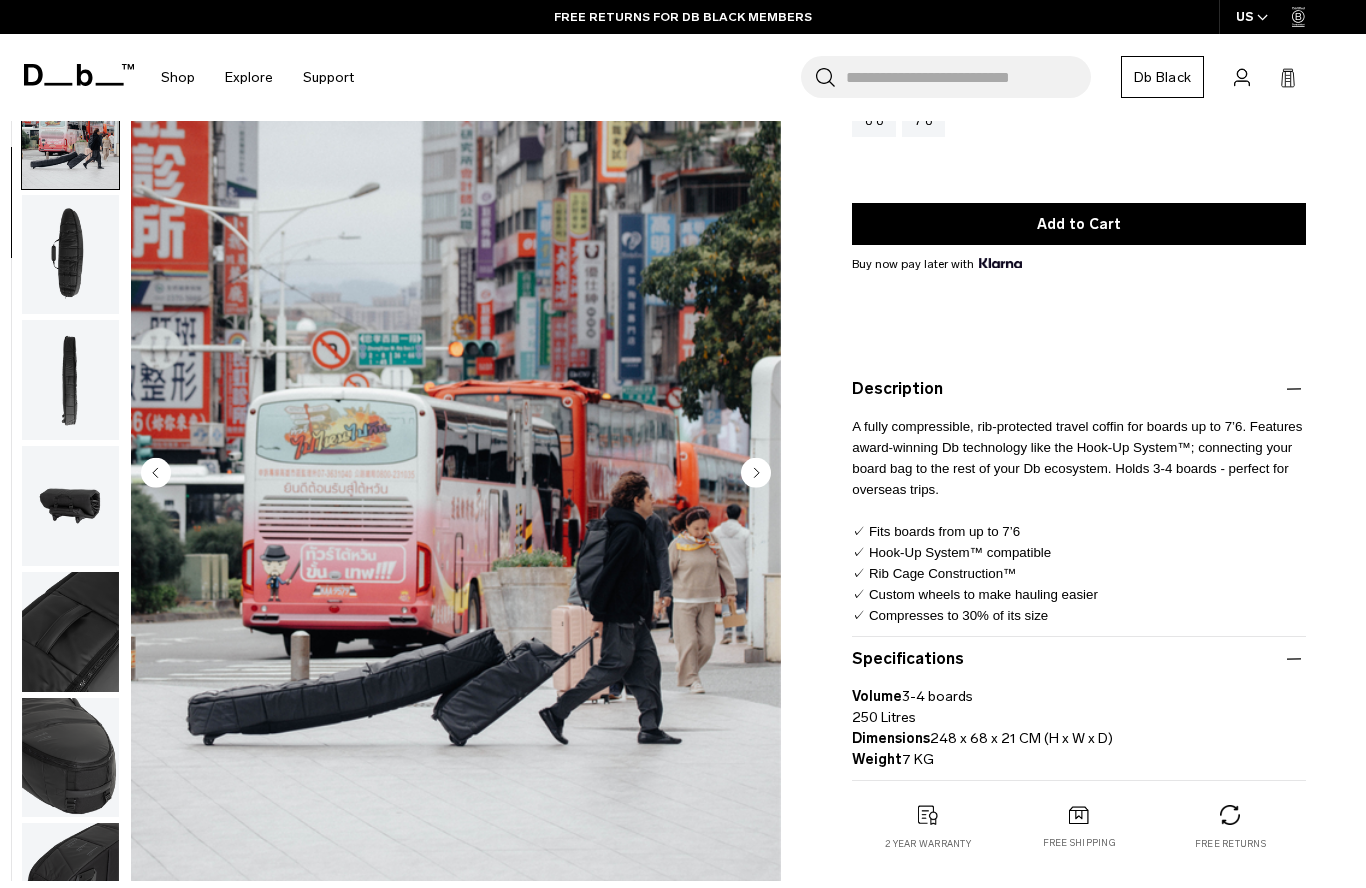 click at bounding box center [70, 632] 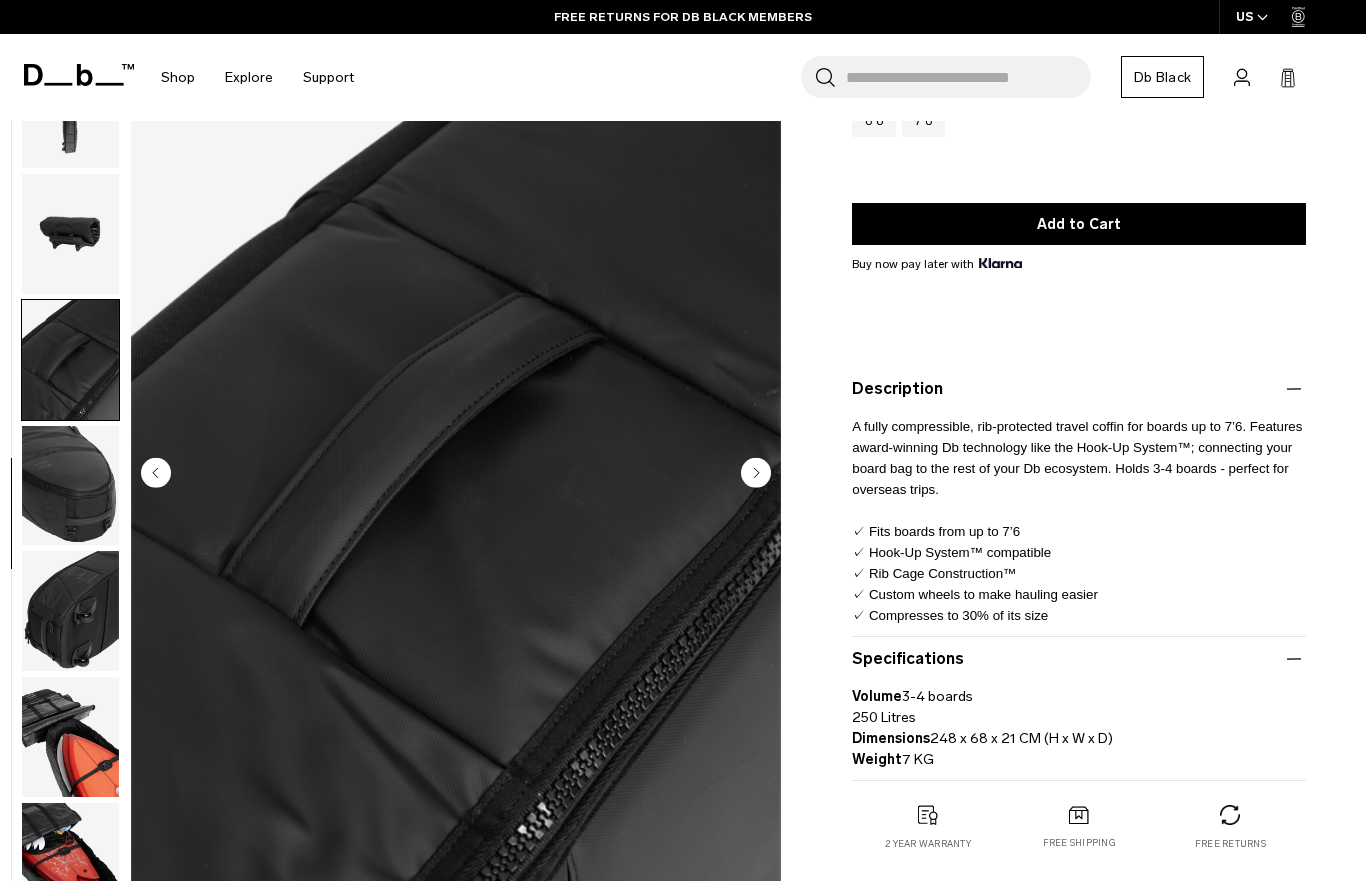scroll, scrollTop: 456, scrollLeft: 0, axis: vertical 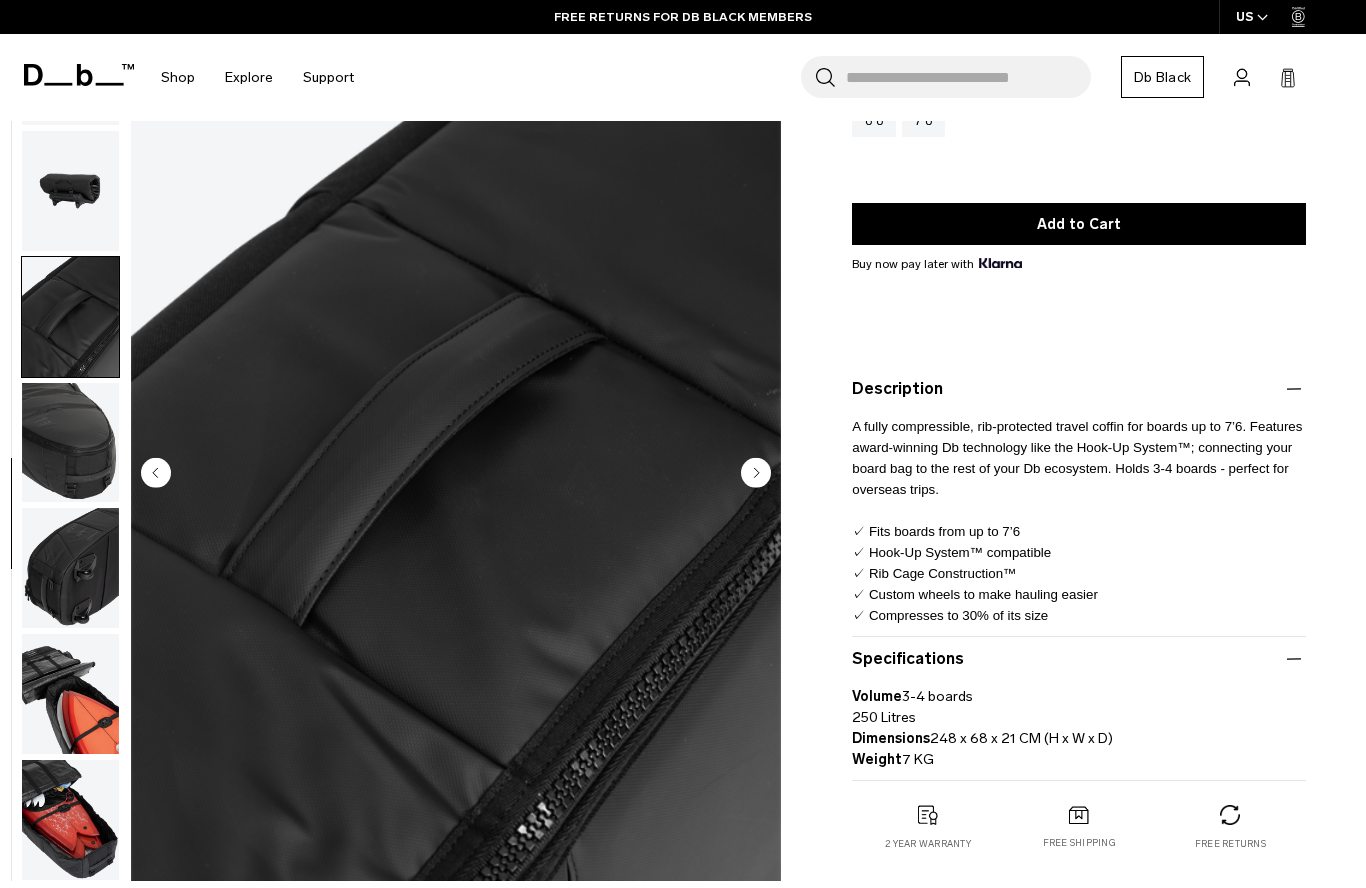 click at bounding box center (70, 694) 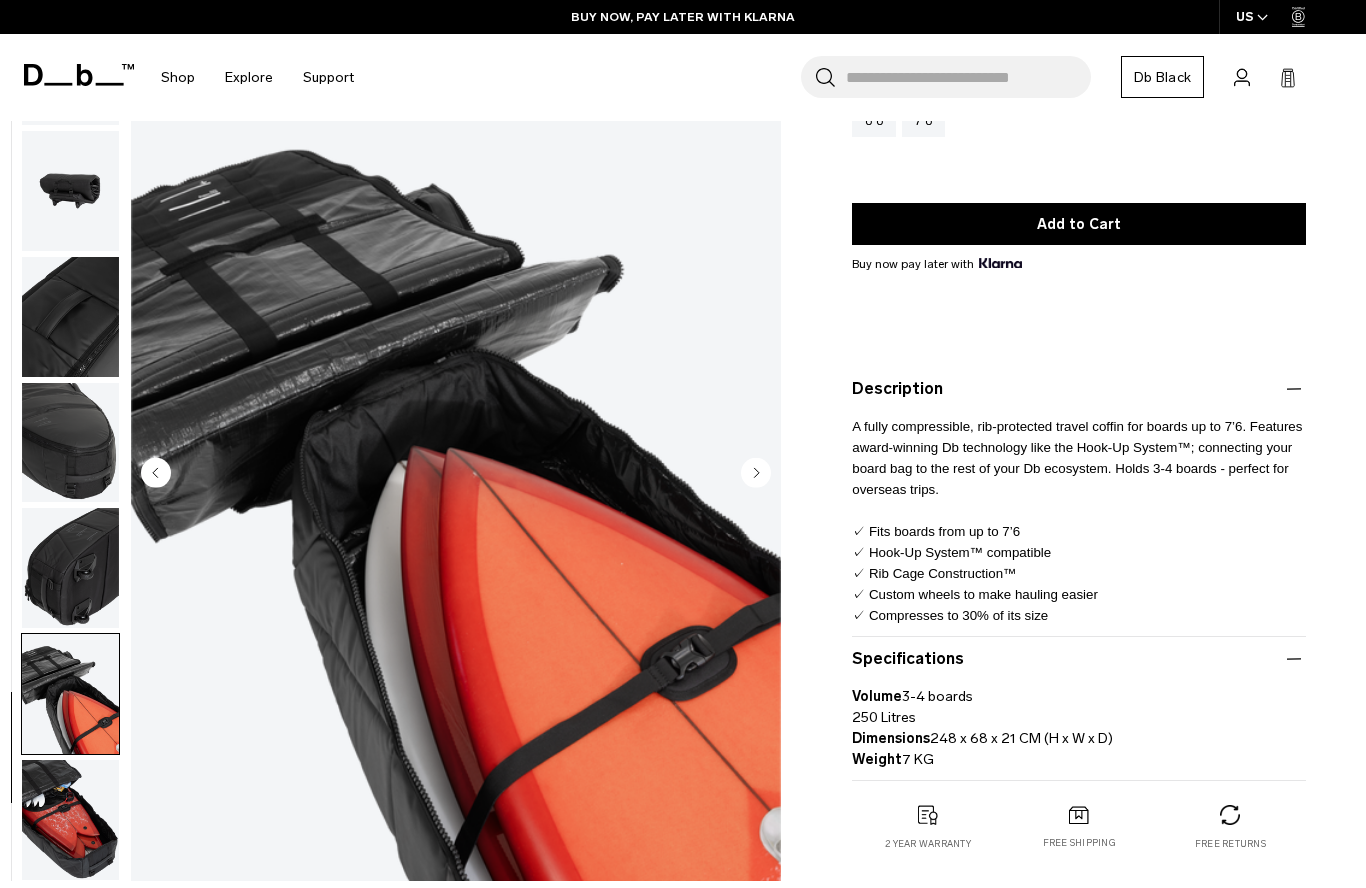 click at bounding box center (70, 820) 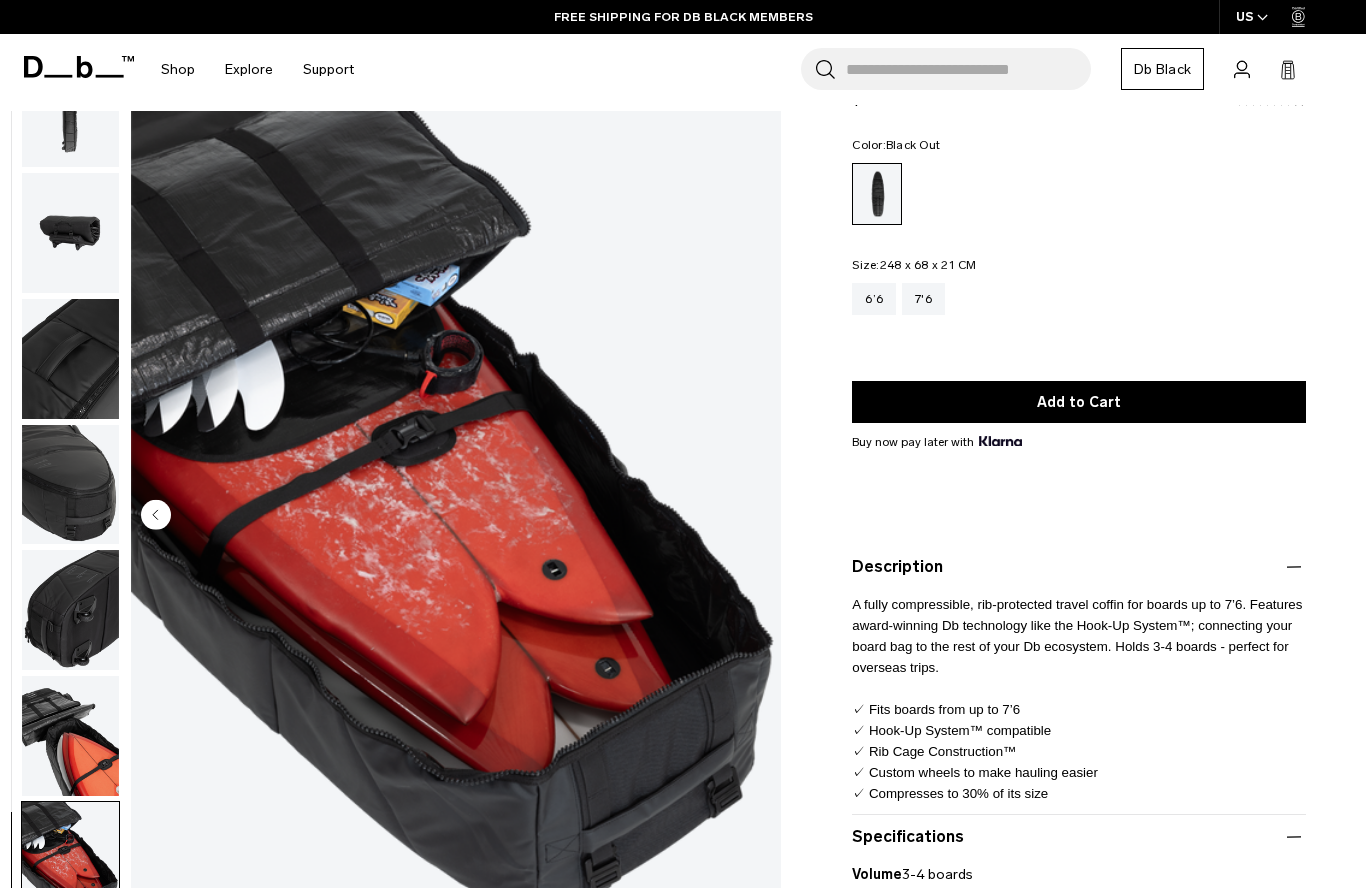 scroll, scrollTop: 109, scrollLeft: 0, axis: vertical 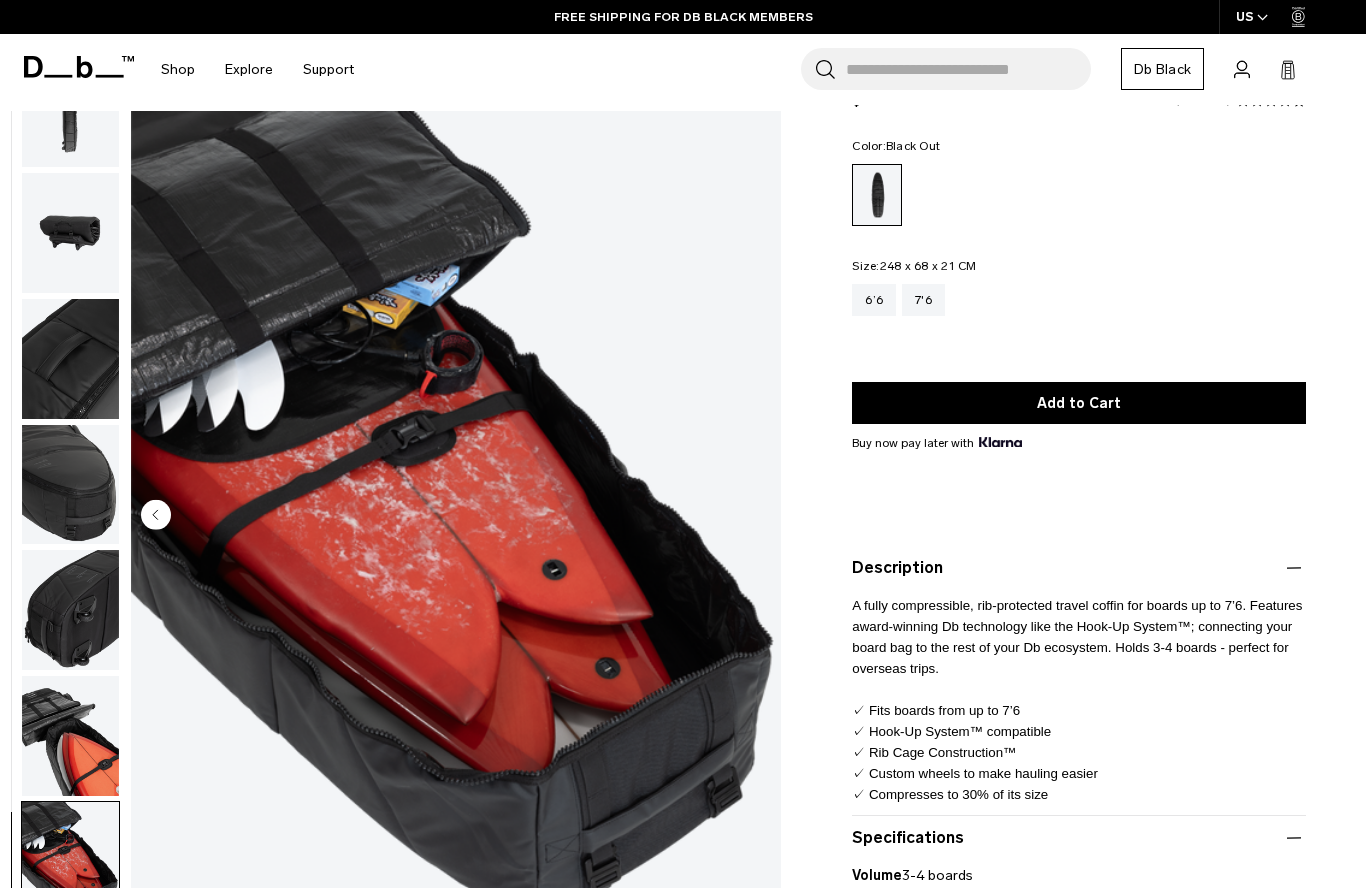 click on "Add to Cart" at bounding box center [1079, 403] 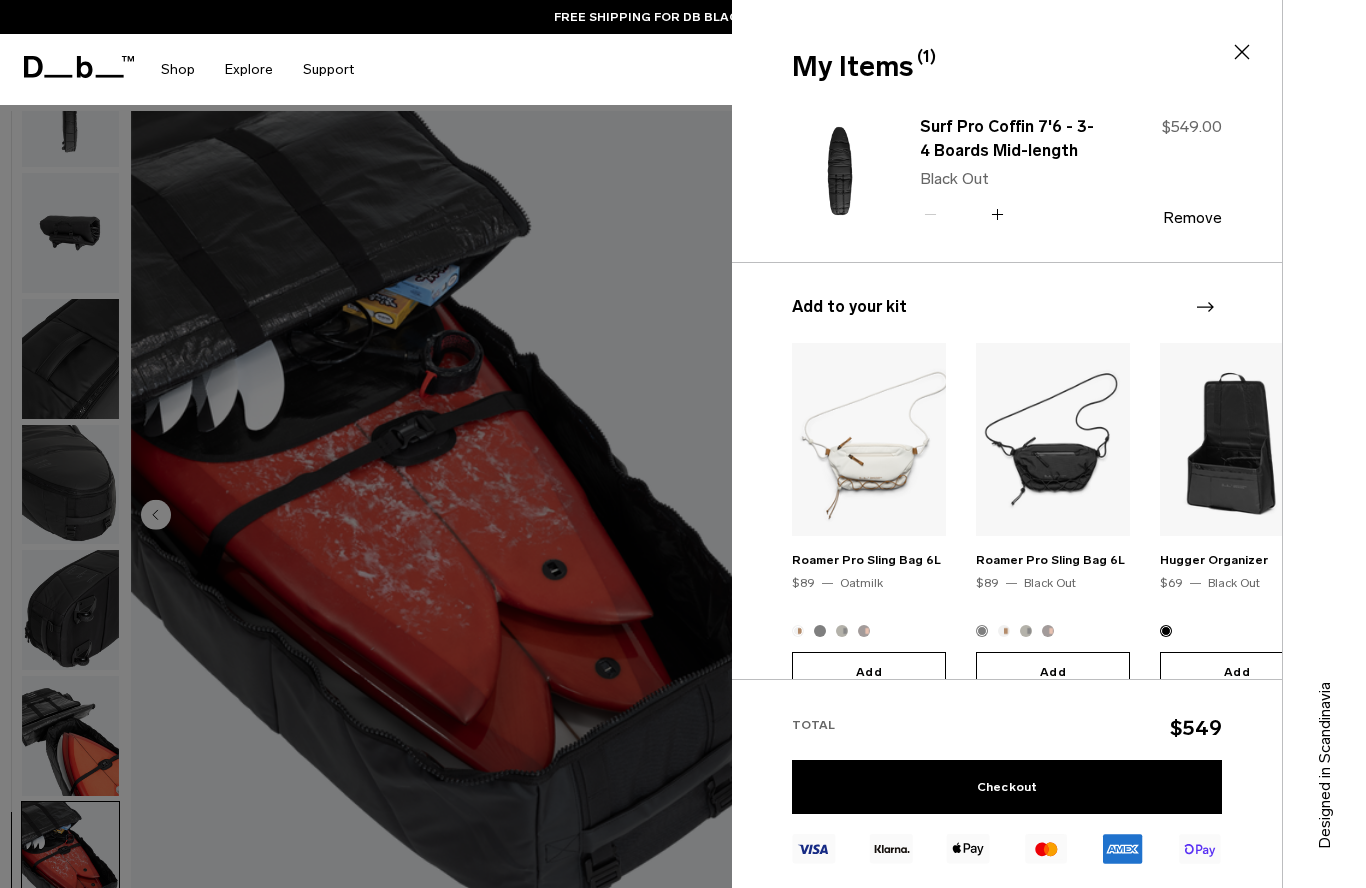 click at bounding box center [683, 444] 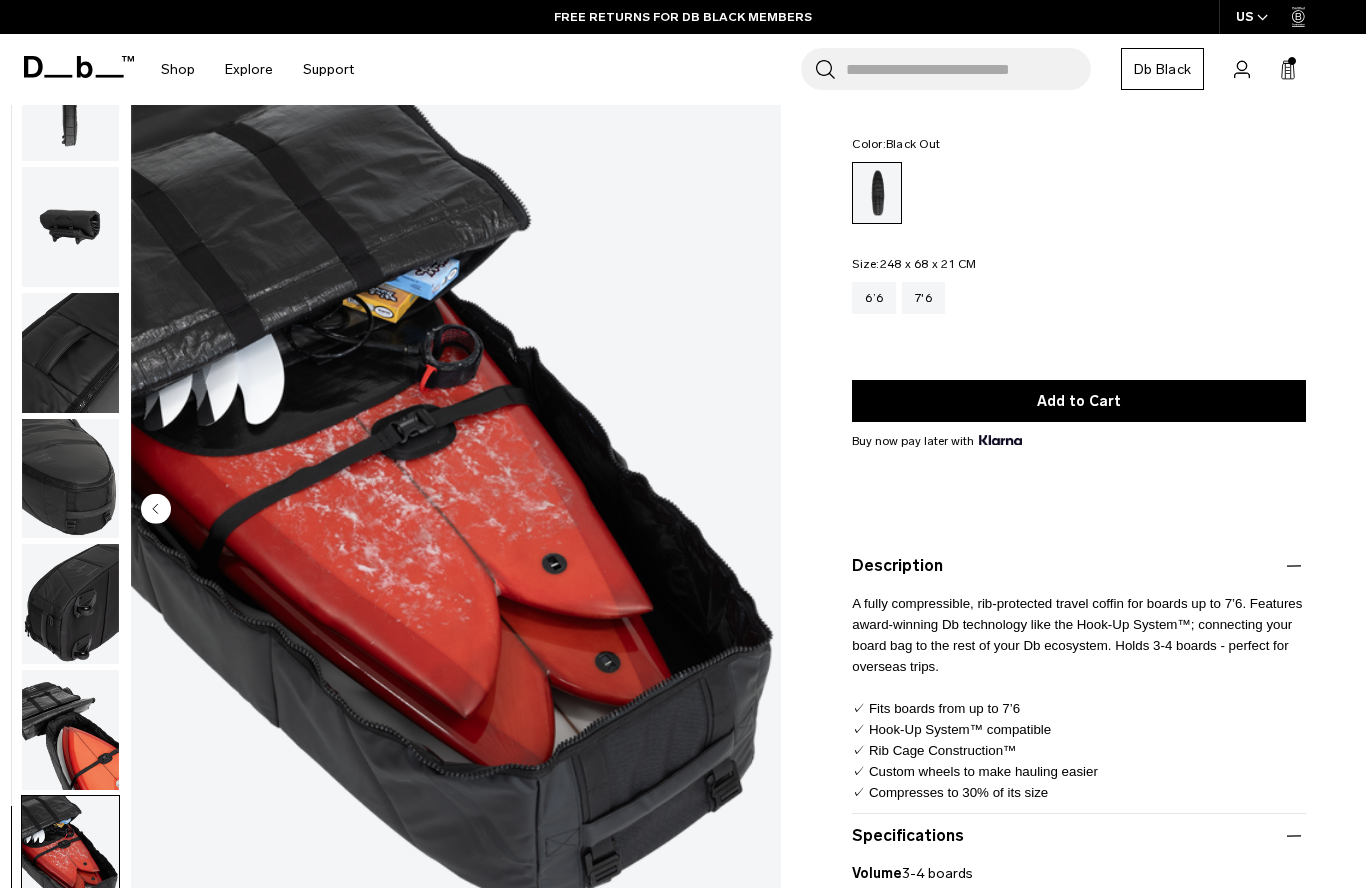 scroll, scrollTop: 127, scrollLeft: 0, axis: vertical 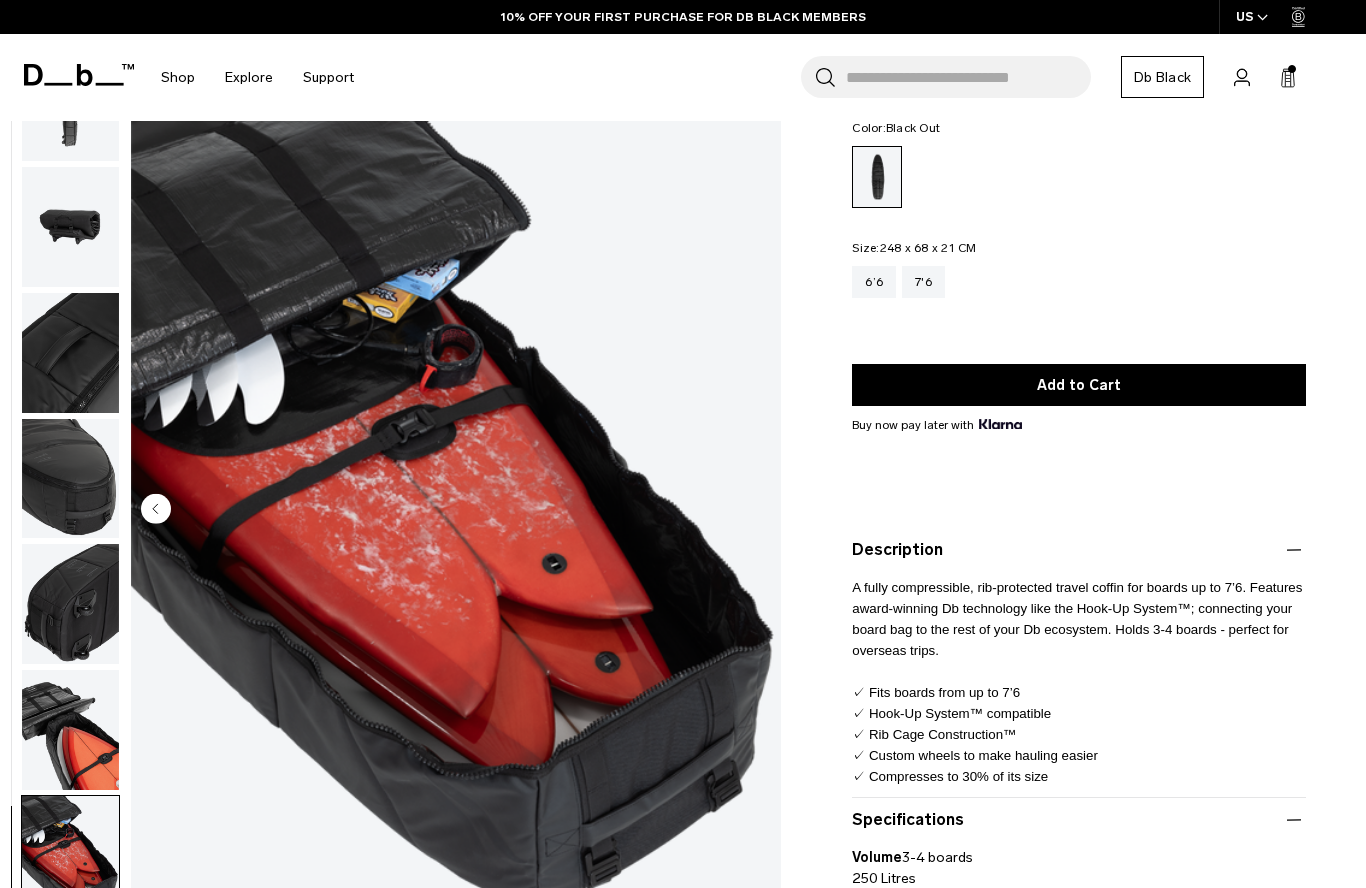 click at bounding box center [70, 227] 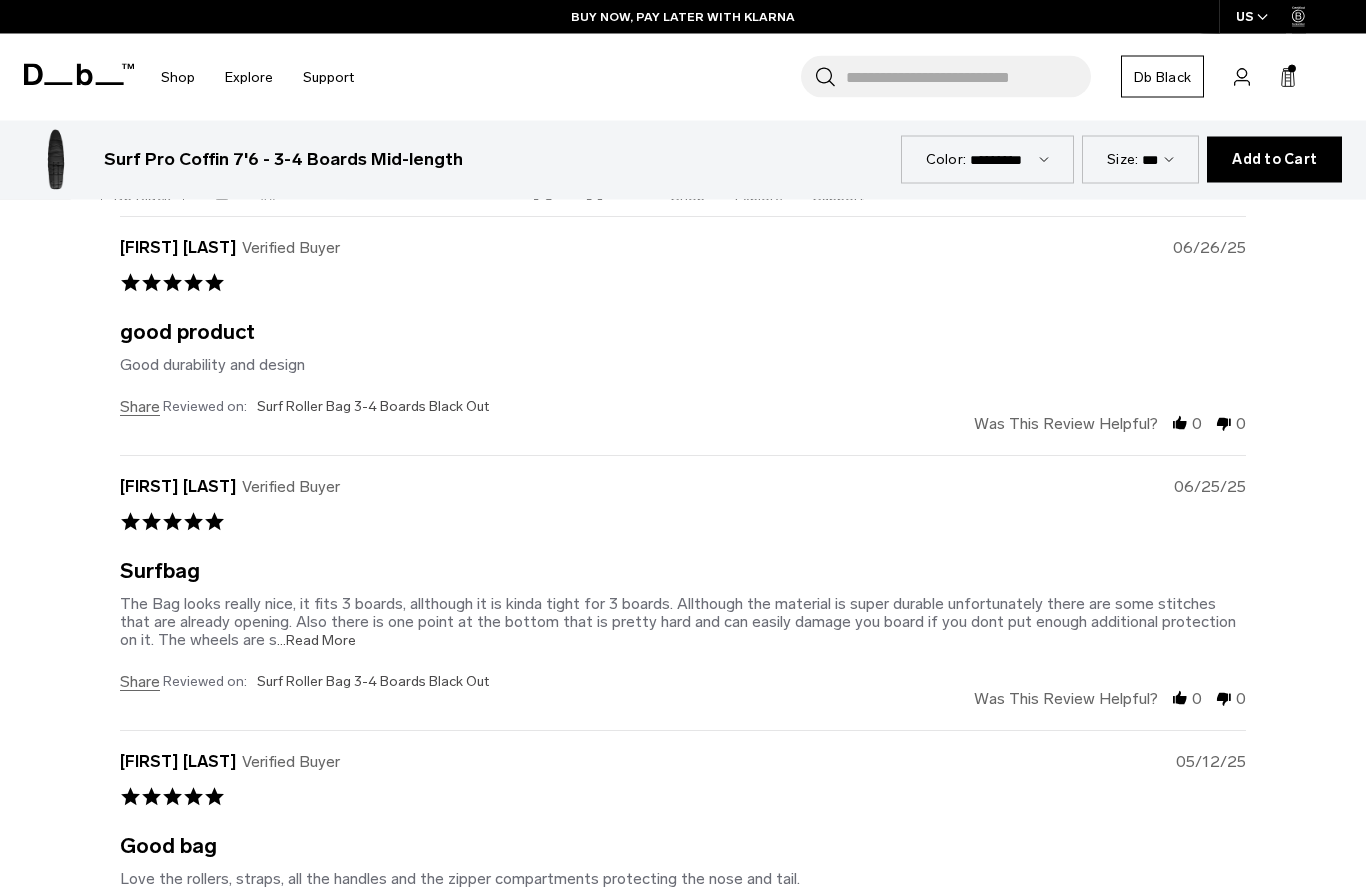 scroll, scrollTop: 3710, scrollLeft: 0, axis: vertical 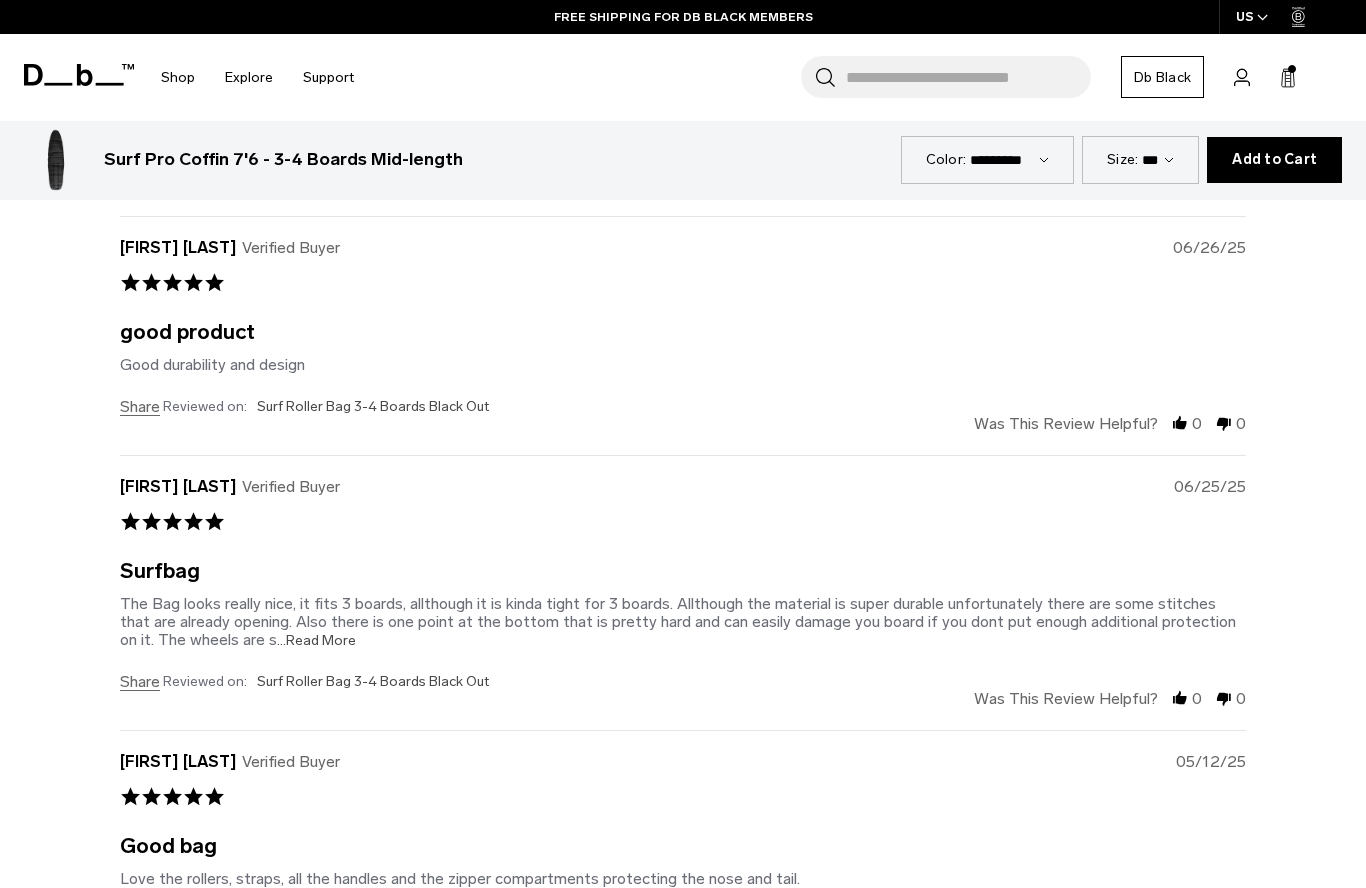 click on "...Read More" at bounding box center (316, 640) 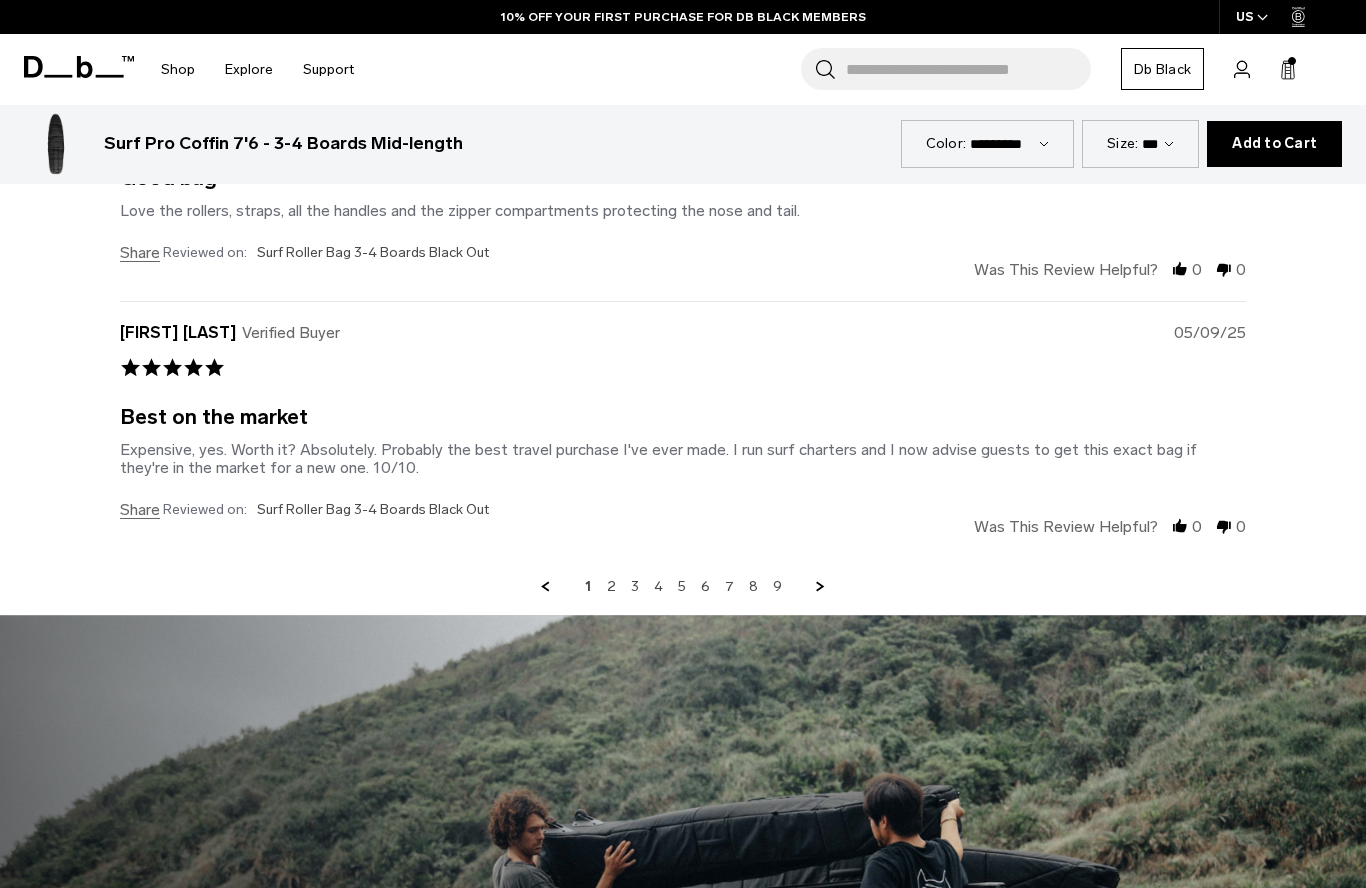 scroll, scrollTop: 4394, scrollLeft: 0, axis: vertical 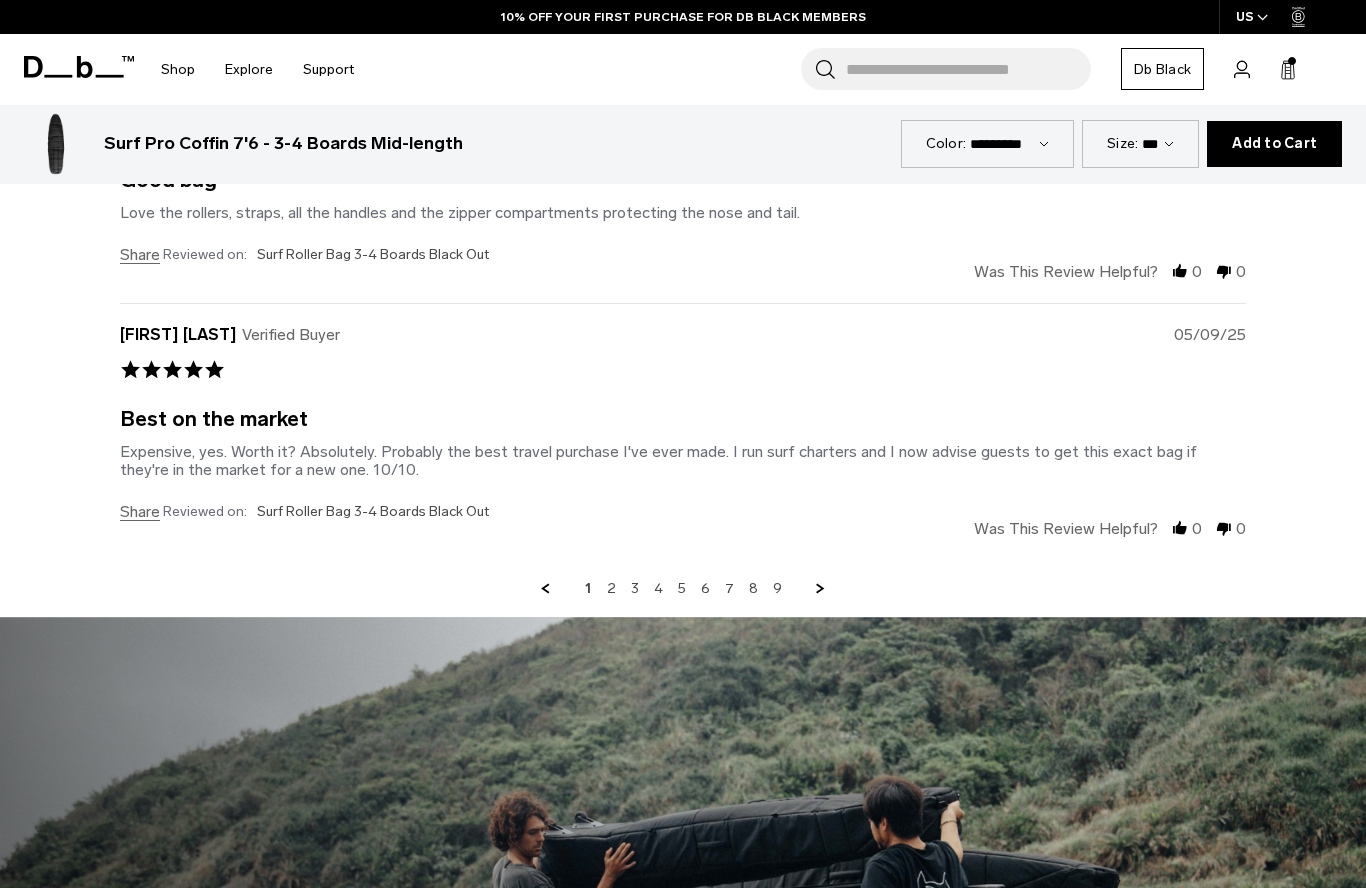 click on "Account" at bounding box center (1242, 69) 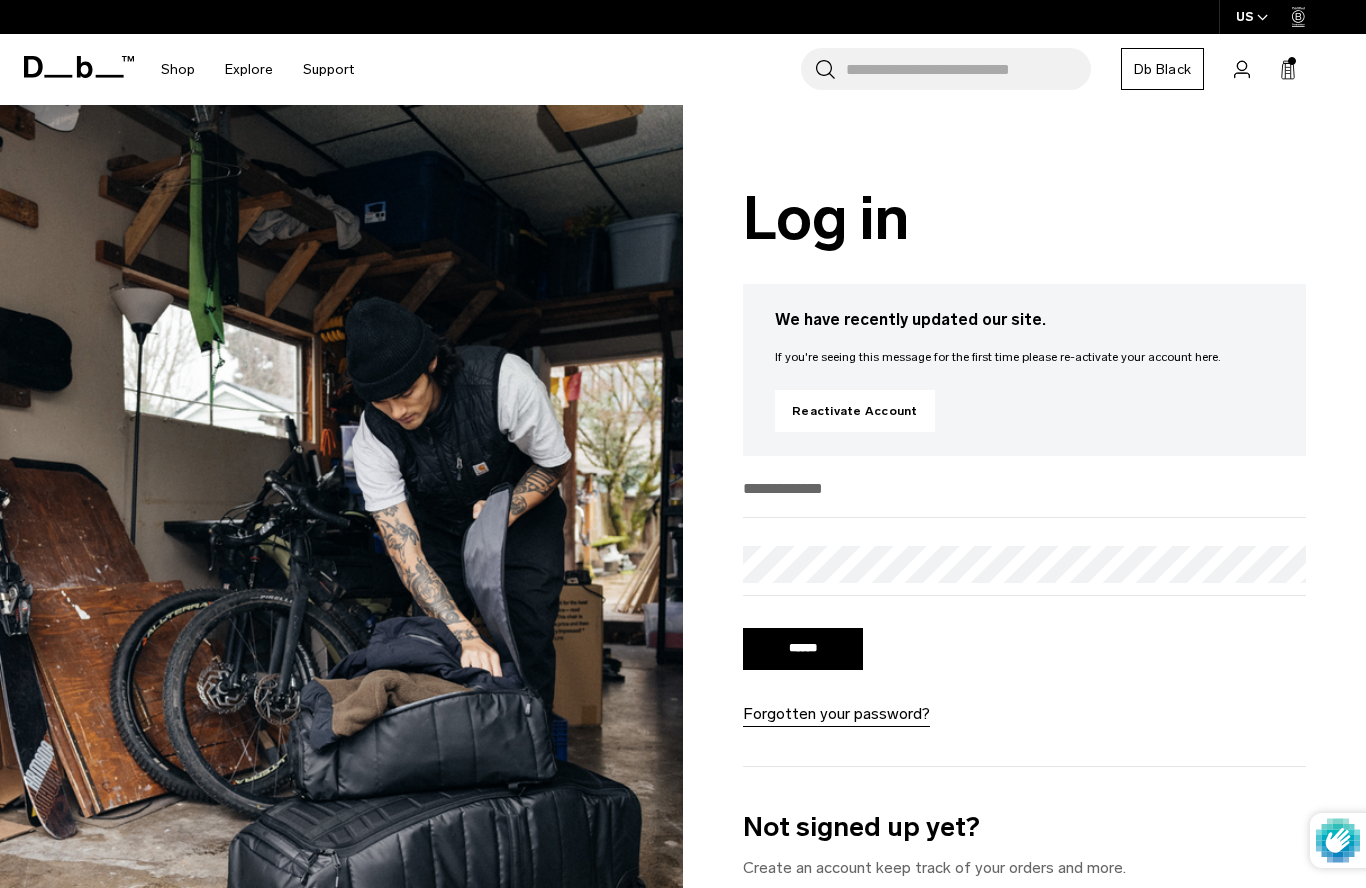 scroll, scrollTop: 0, scrollLeft: 0, axis: both 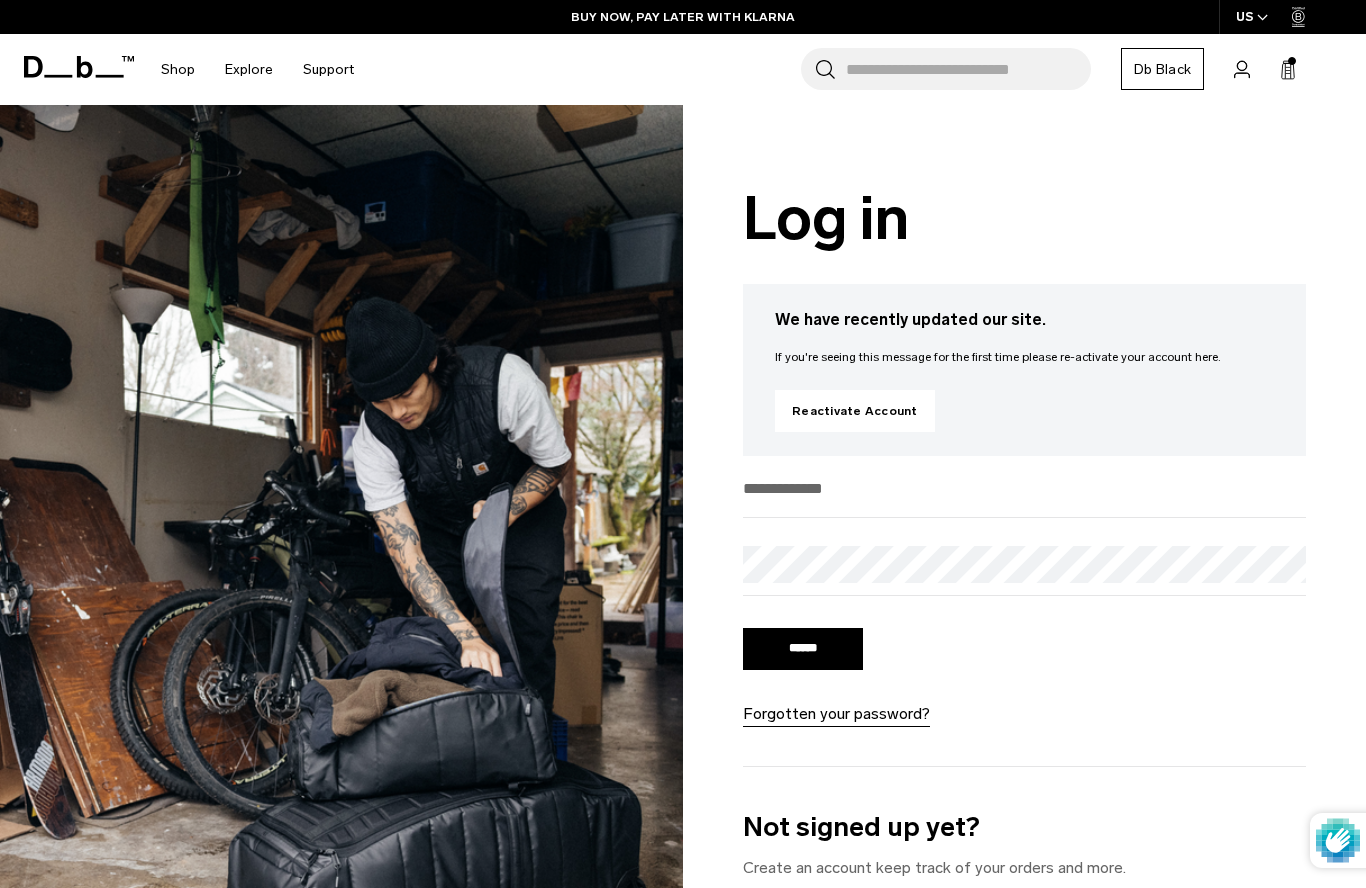 click on "Reactivate Account" at bounding box center [855, 411] 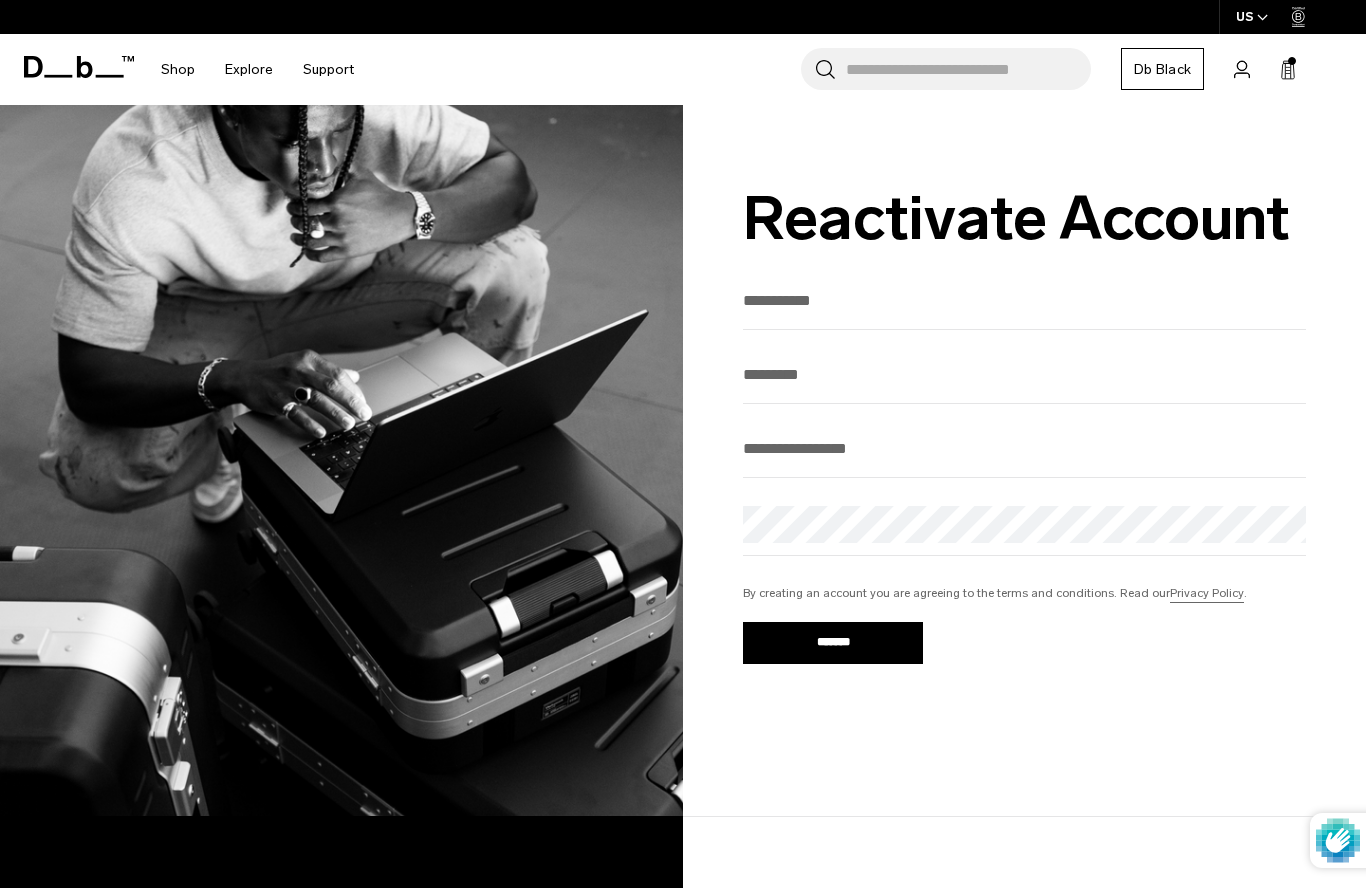 scroll, scrollTop: 0, scrollLeft: 0, axis: both 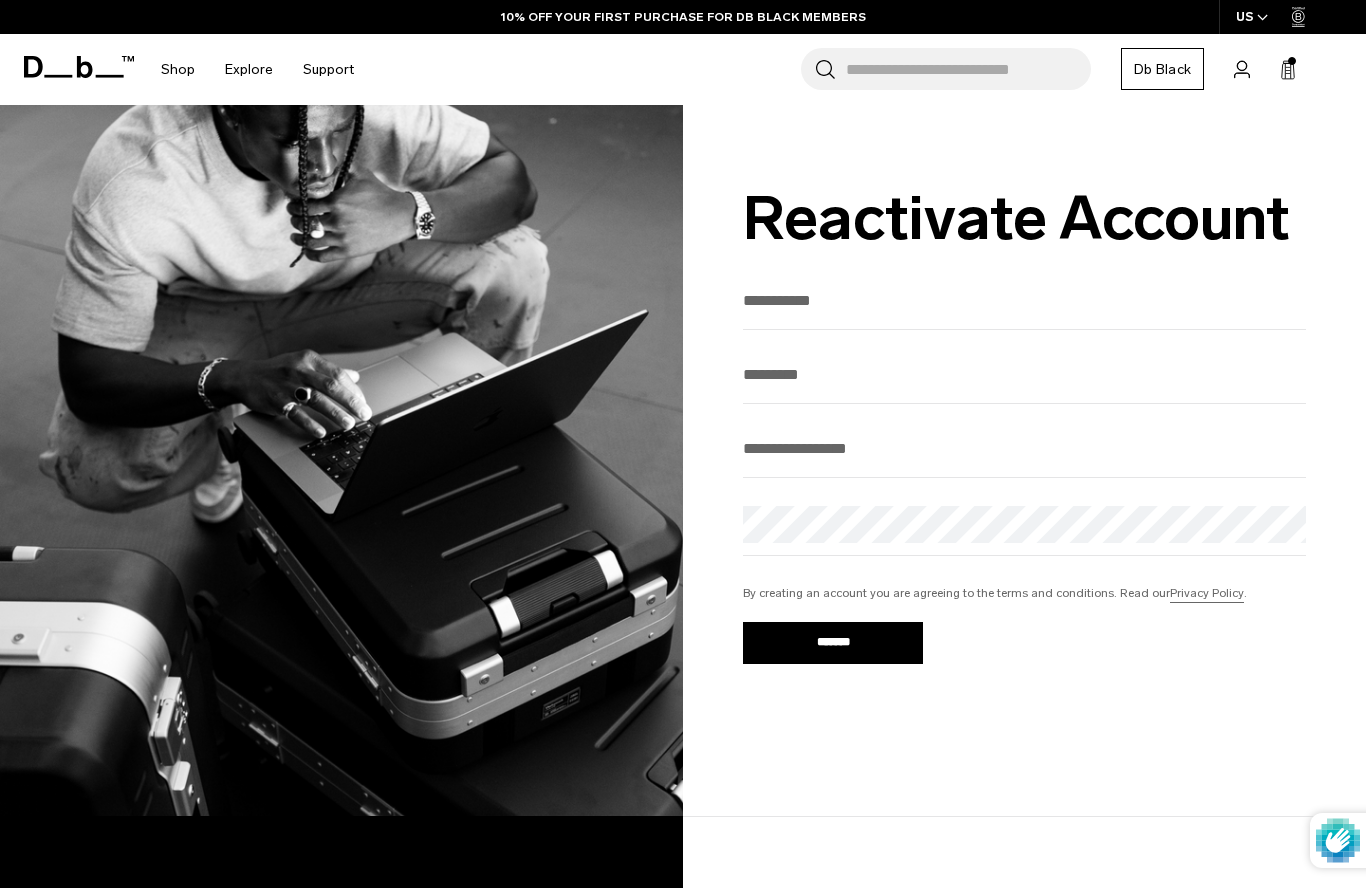 click at bounding box center (1024, 300) 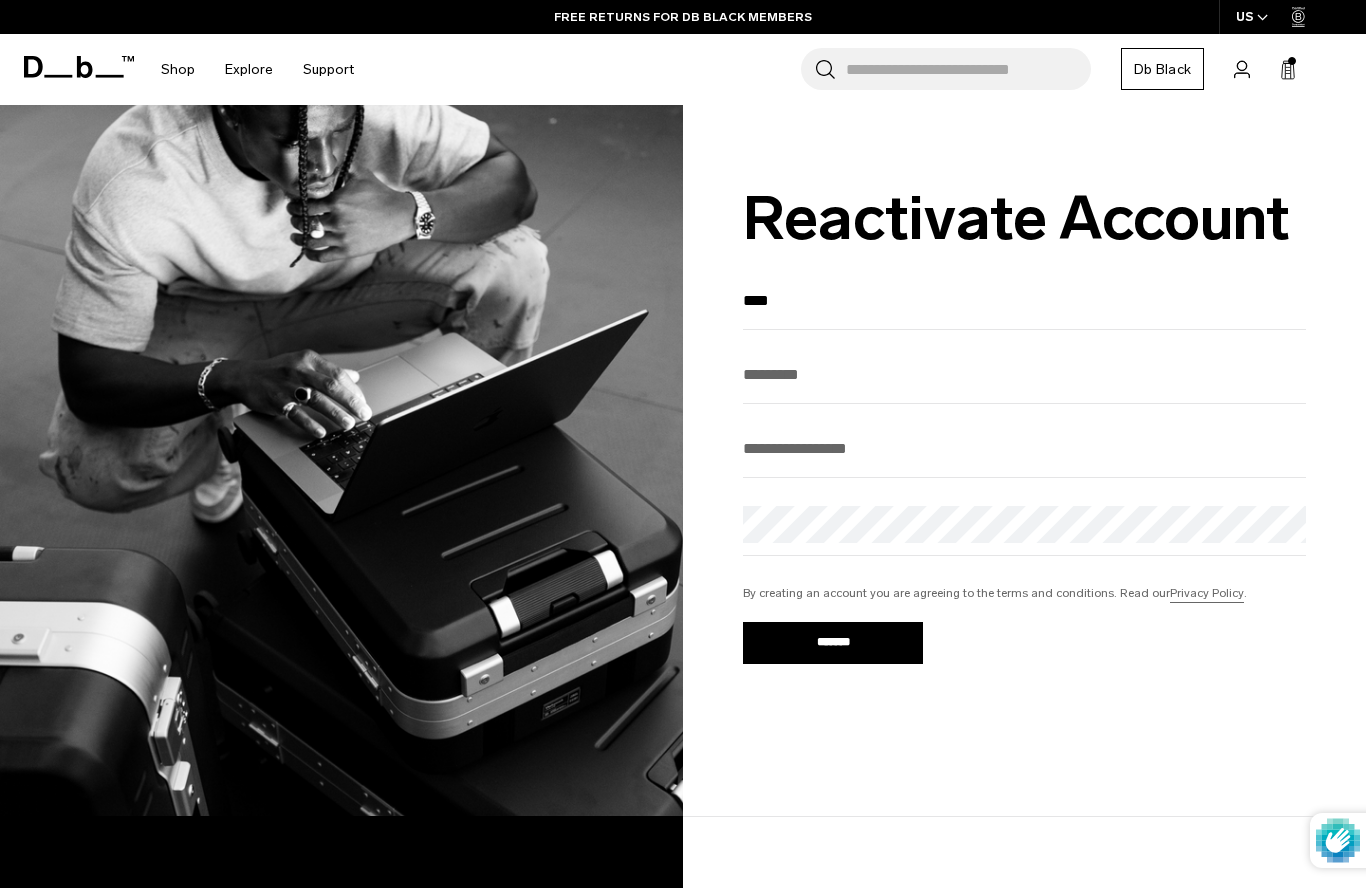 type on "****" 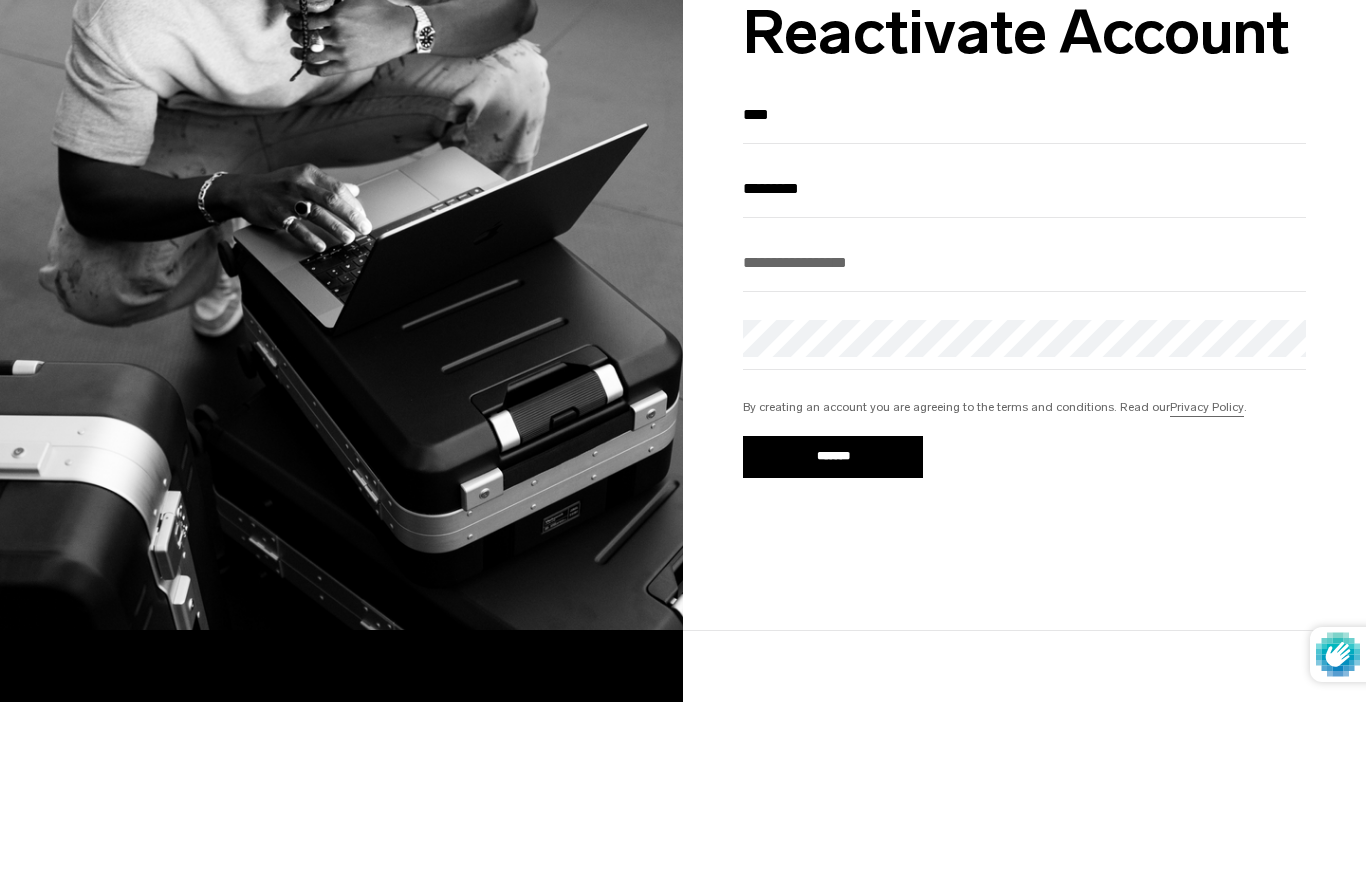 type on "********" 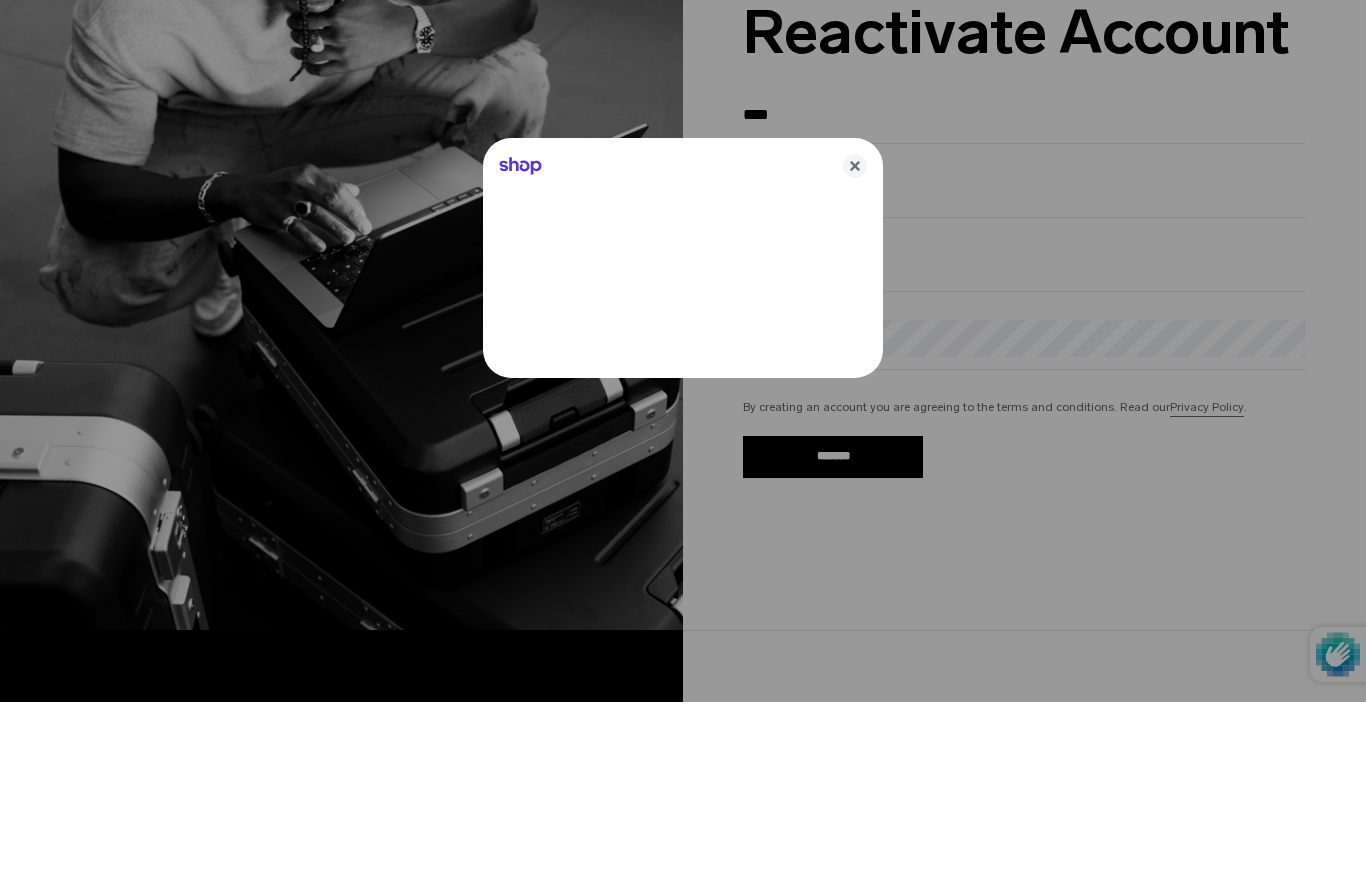 scroll, scrollTop: 186, scrollLeft: 0, axis: vertical 